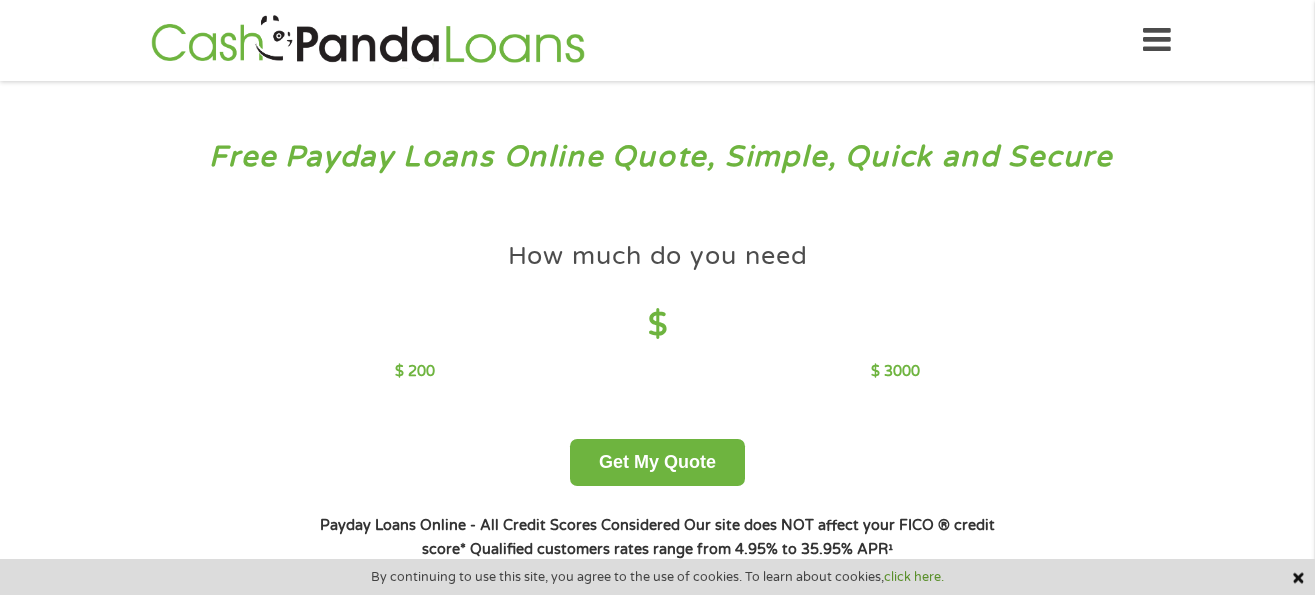 scroll, scrollTop: 0, scrollLeft: 0, axis: both 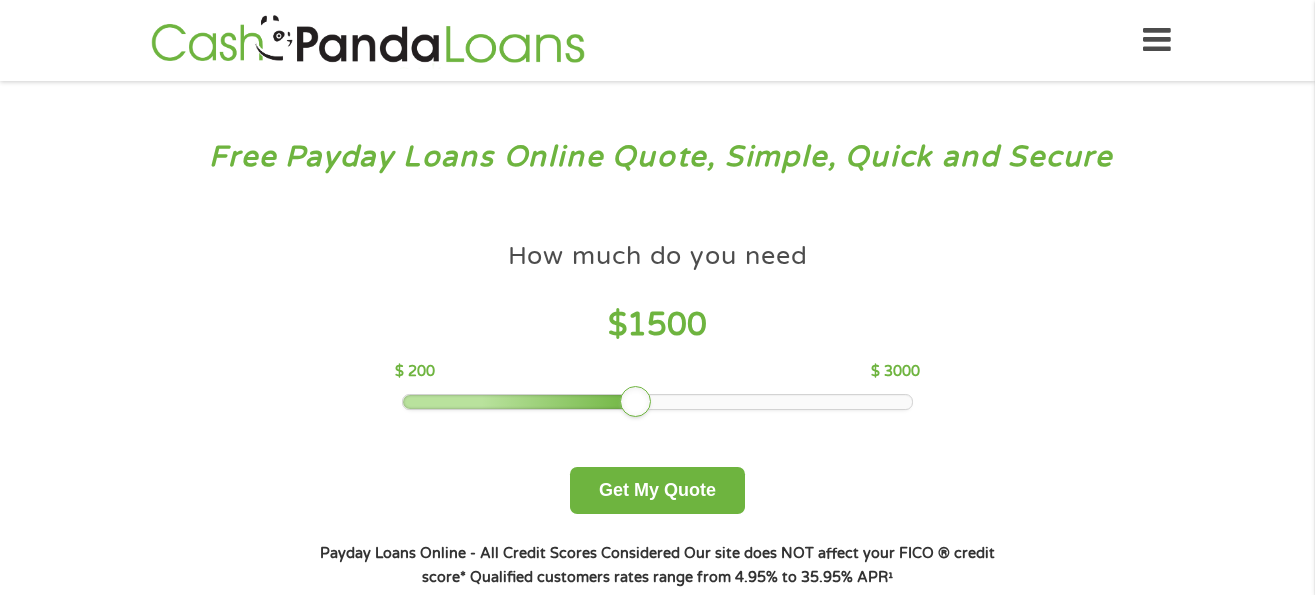 click at bounding box center (657, 402) 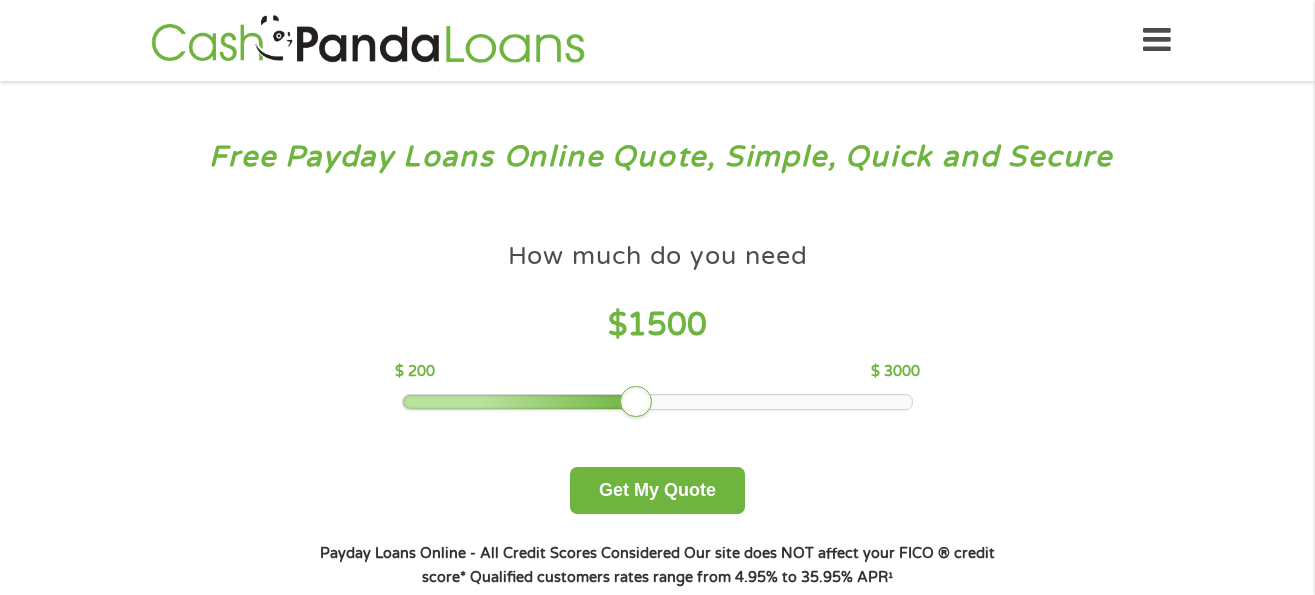 click on "How much do you need $  1500 $ 200 $ 3000" at bounding box center (657, 321) 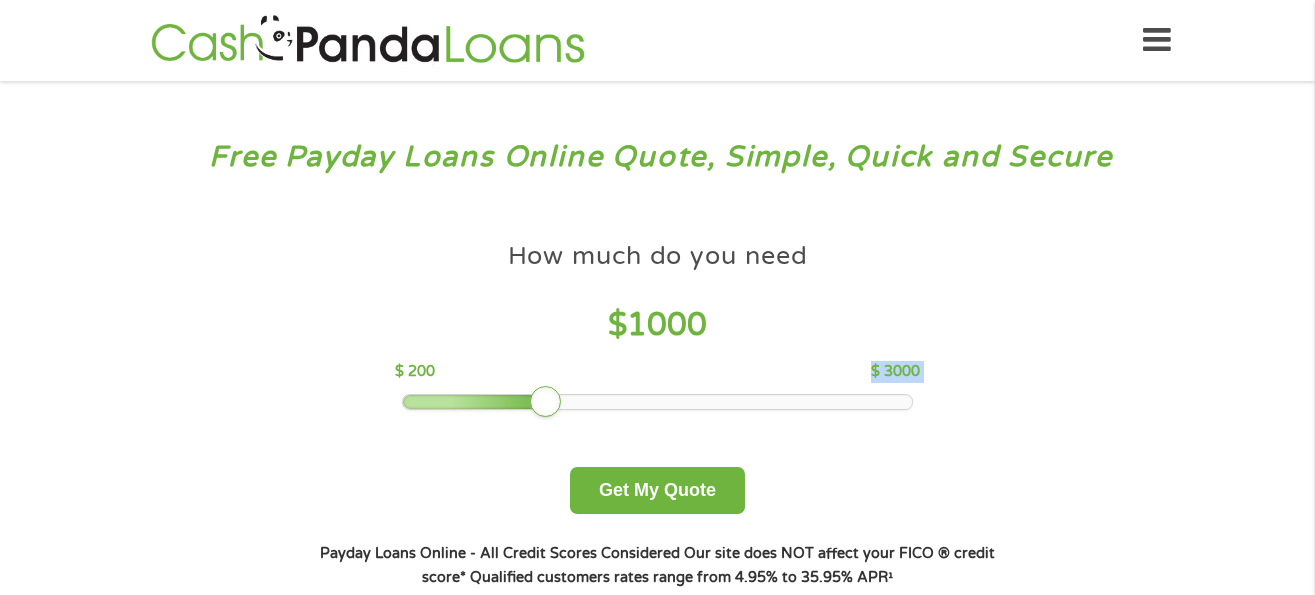 click on "How much do you need $  1000 $ 200 $ 3000" at bounding box center (657, 321) 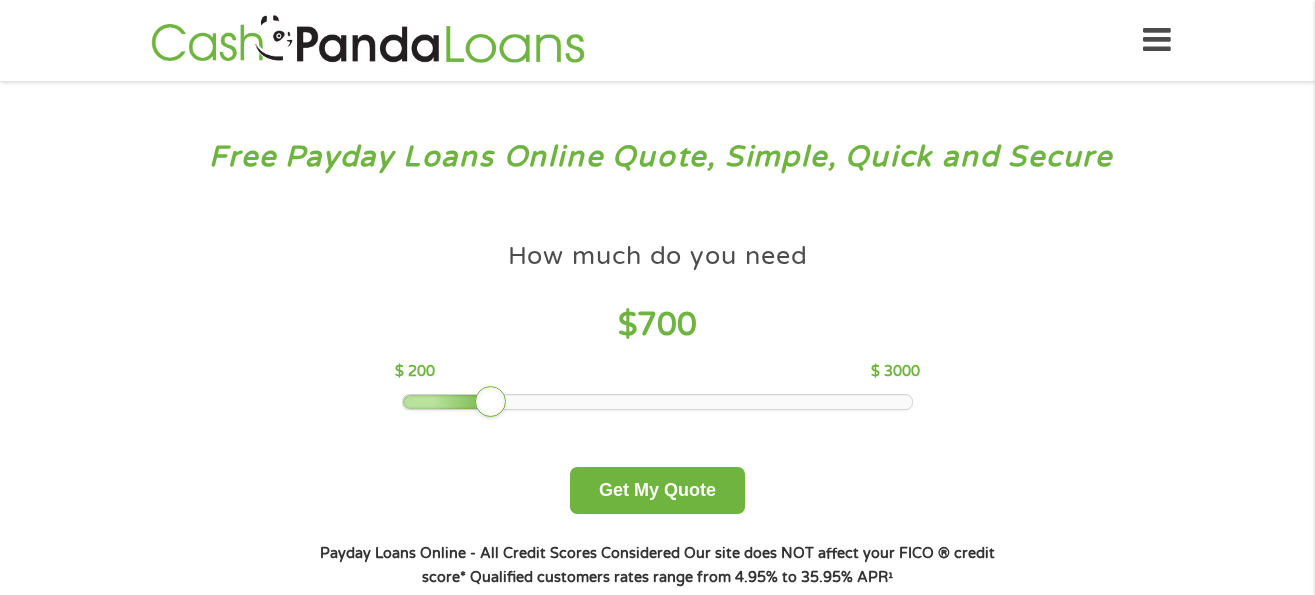 click at bounding box center (657, 402) 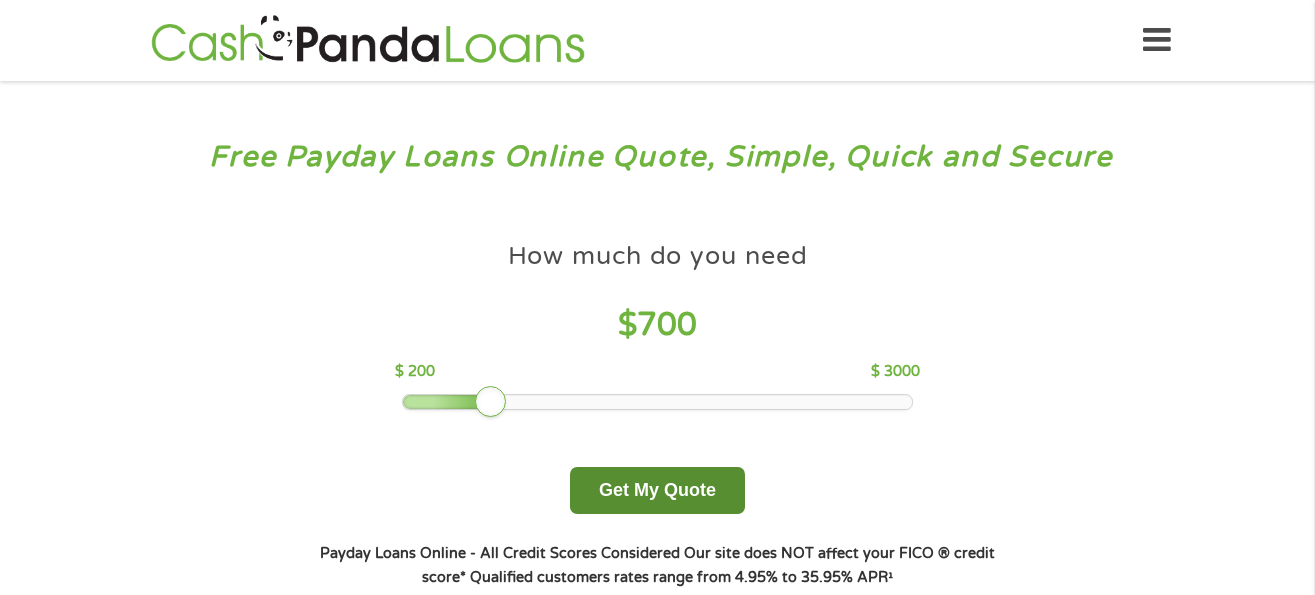 click on "Get My Quote" at bounding box center (657, 490) 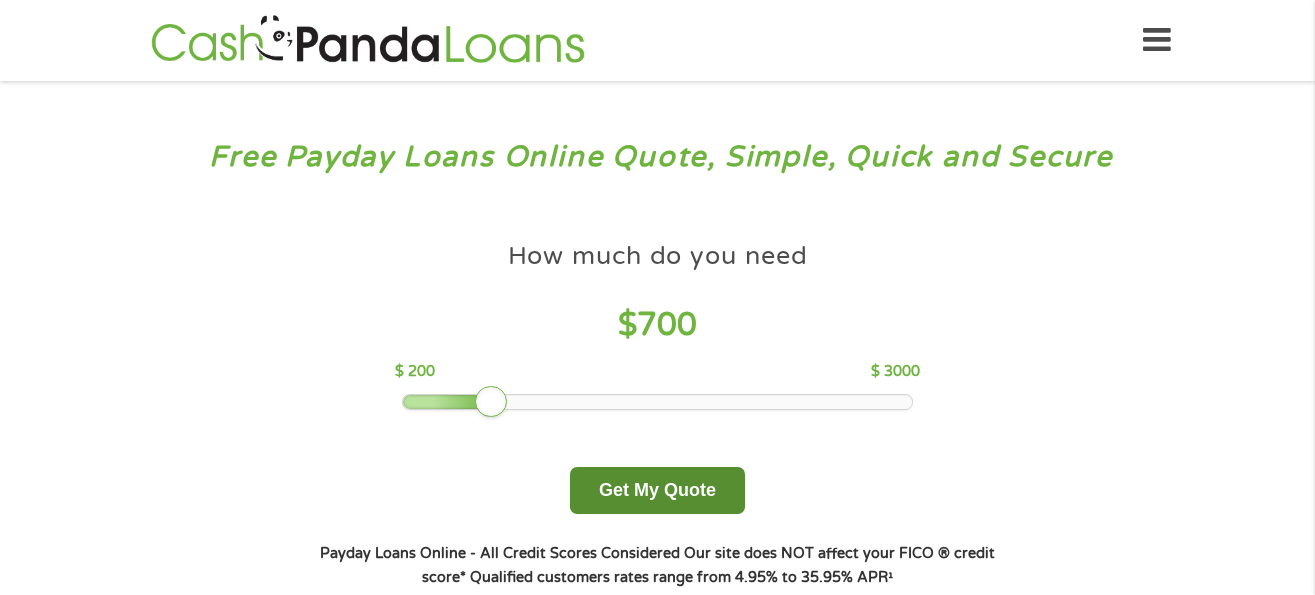 click on "Get My Quote" at bounding box center (657, 490) 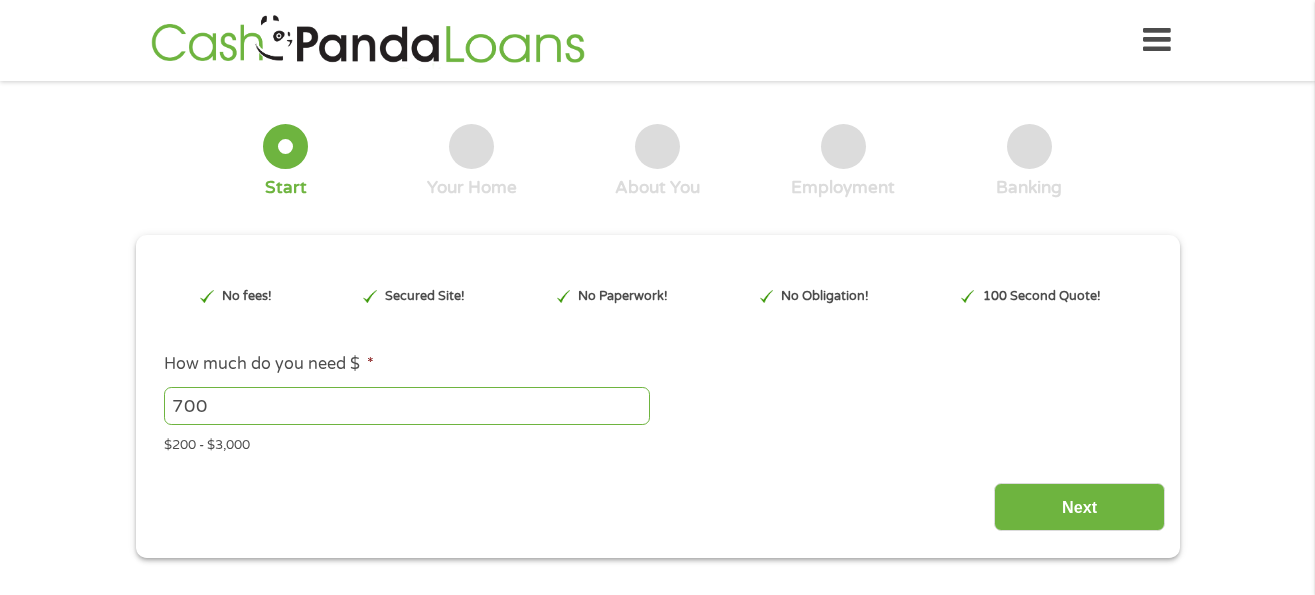 type on "EAIaIQobChMI09jZjPTxjgMV1TQIBR1pPSpIEAAYAiAAEgK7m_D_BwE" 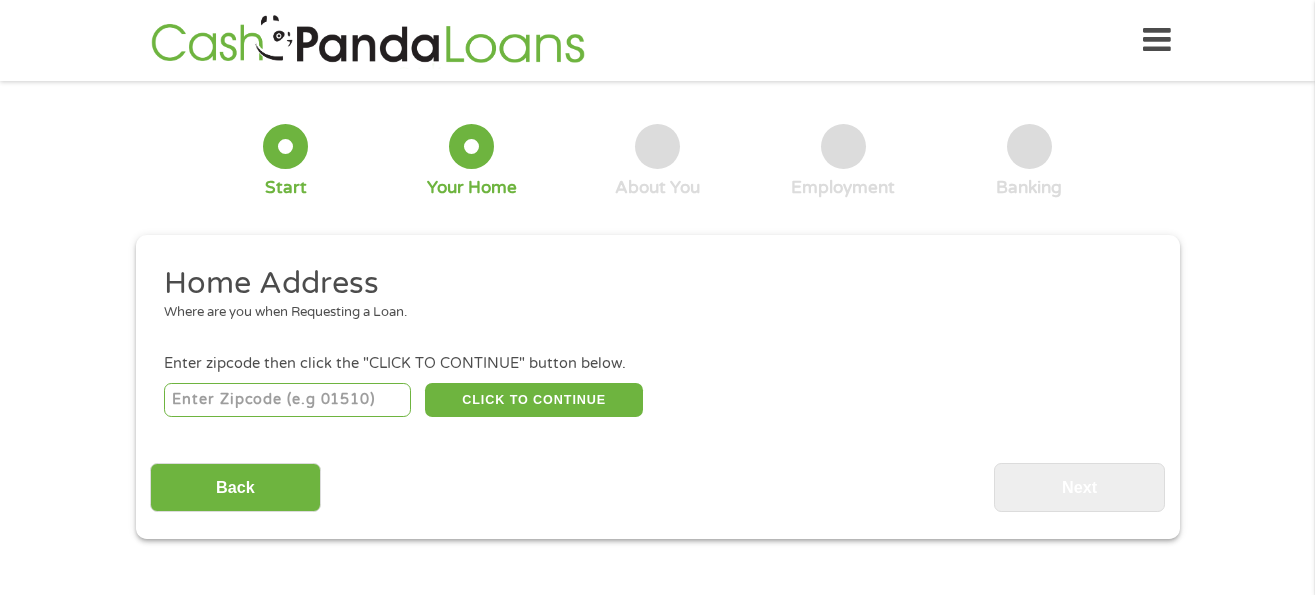 click at bounding box center [287, 400] 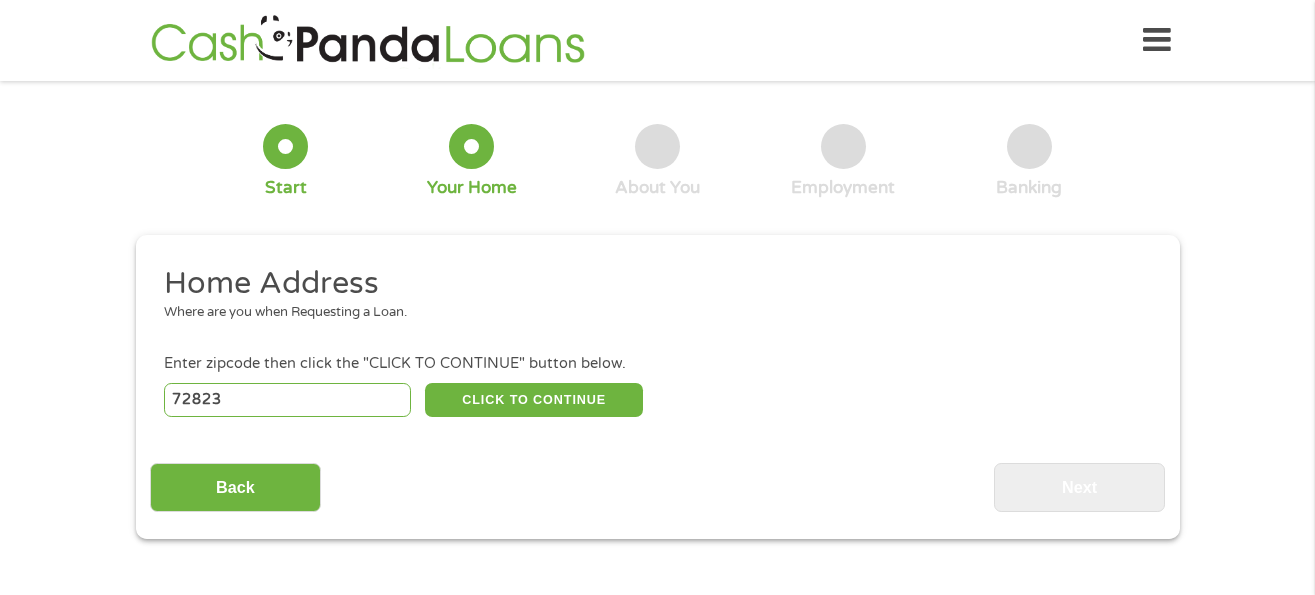 select on "Arkansas" 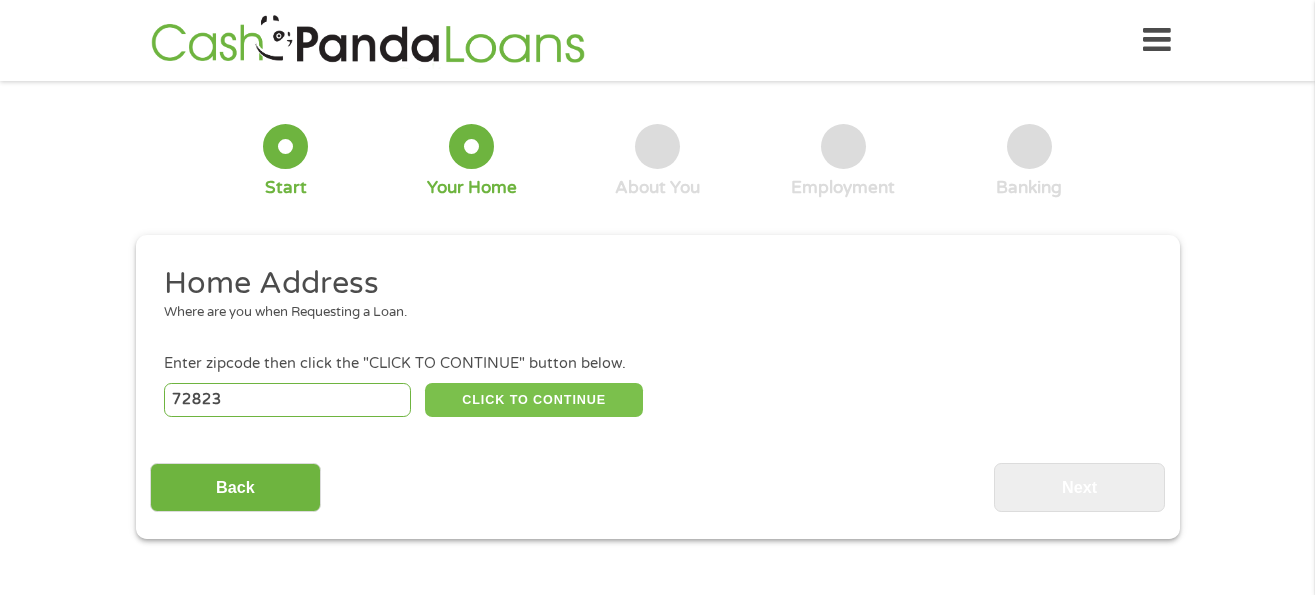 click on "CLICK TO CONTINUE" at bounding box center (534, 400) 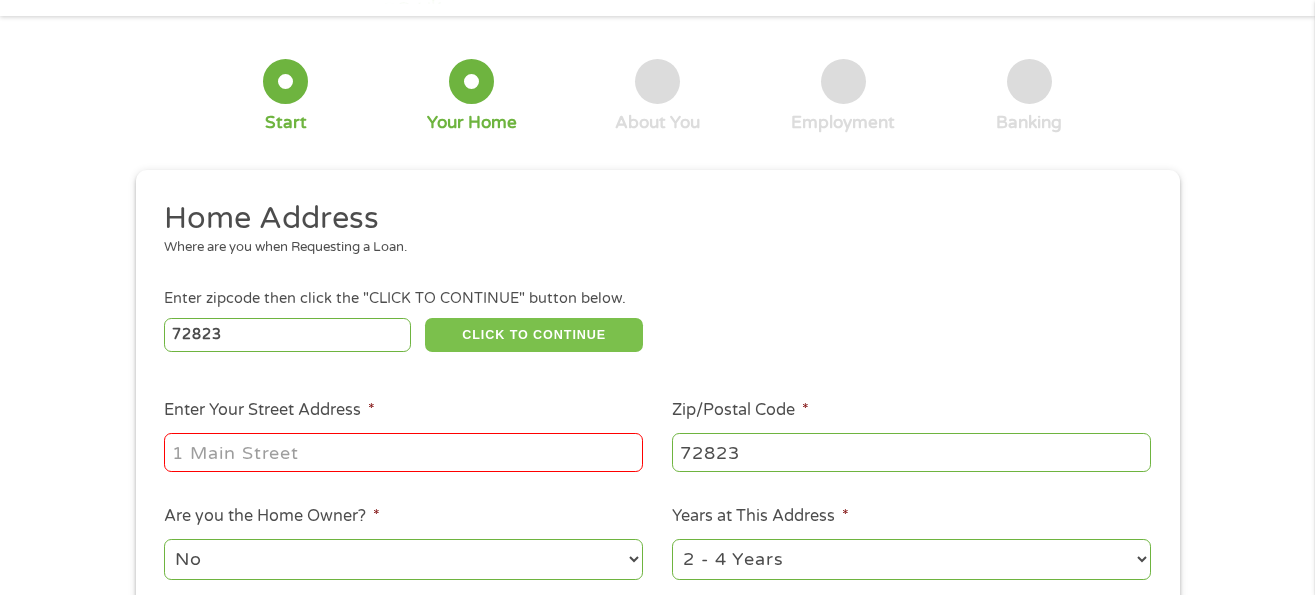 scroll, scrollTop: 100, scrollLeft: 0, axis: vertical 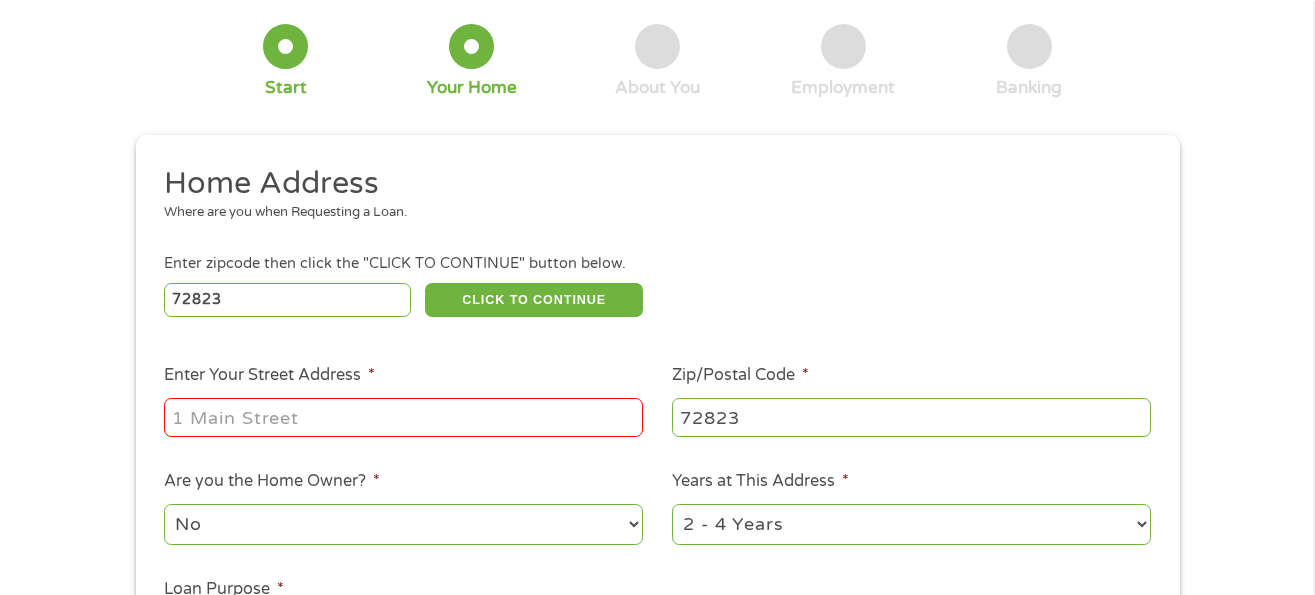 click on "Enter Your Street Address *" at bounding box center [403, 417] 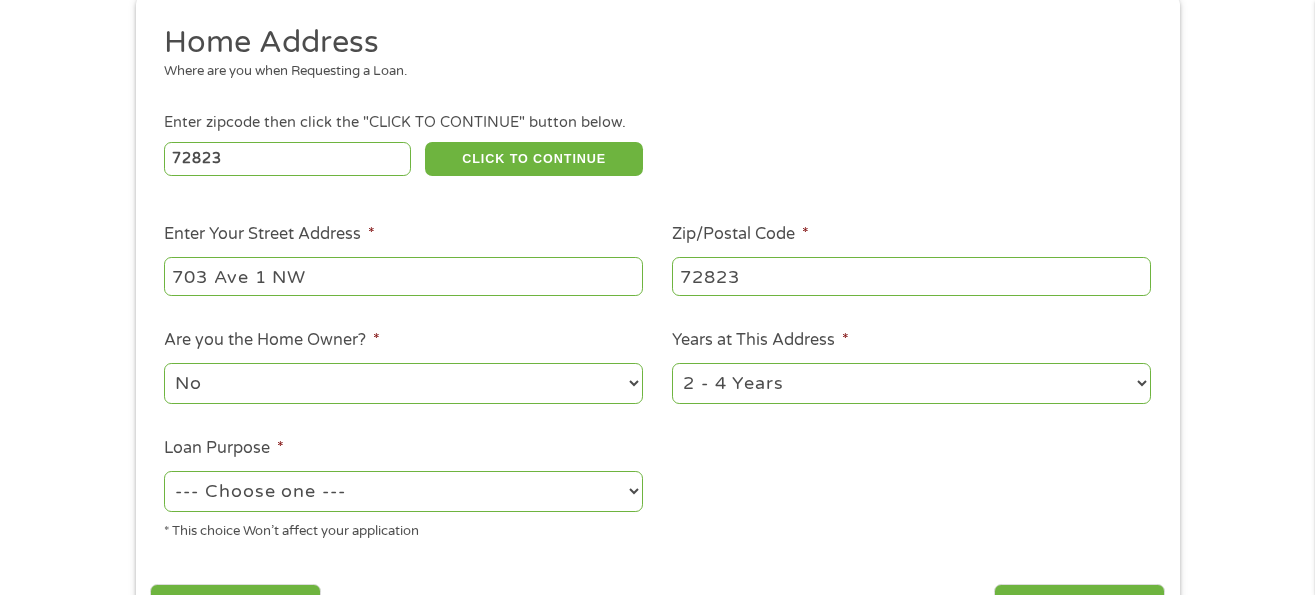 scroll, scrollTop: 300, scrollLeft: 0, axis: vertical 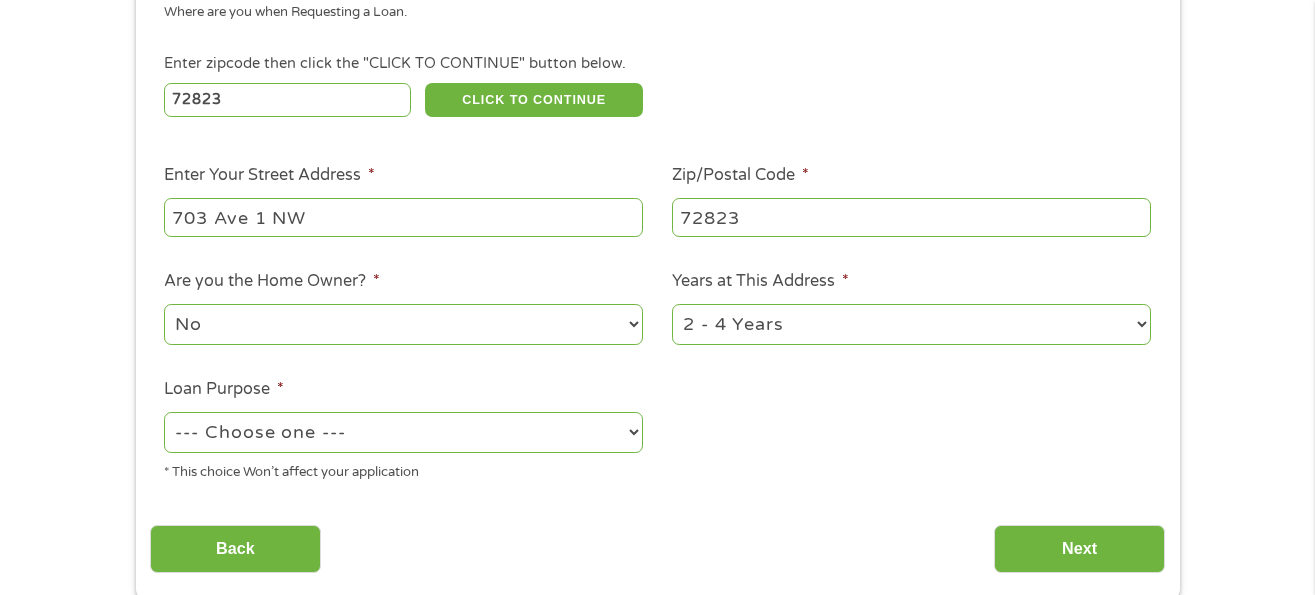 click on "No Yes" at bounding box center [403, 324] 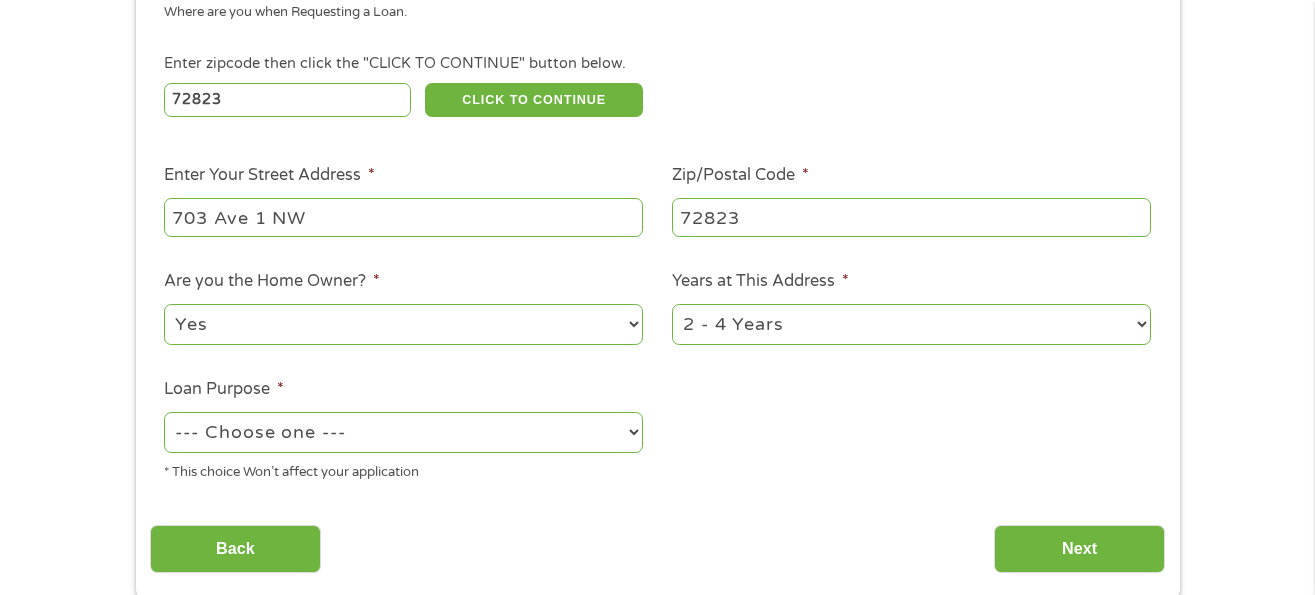 click on "No Yes" at bounding box center [403, 324] 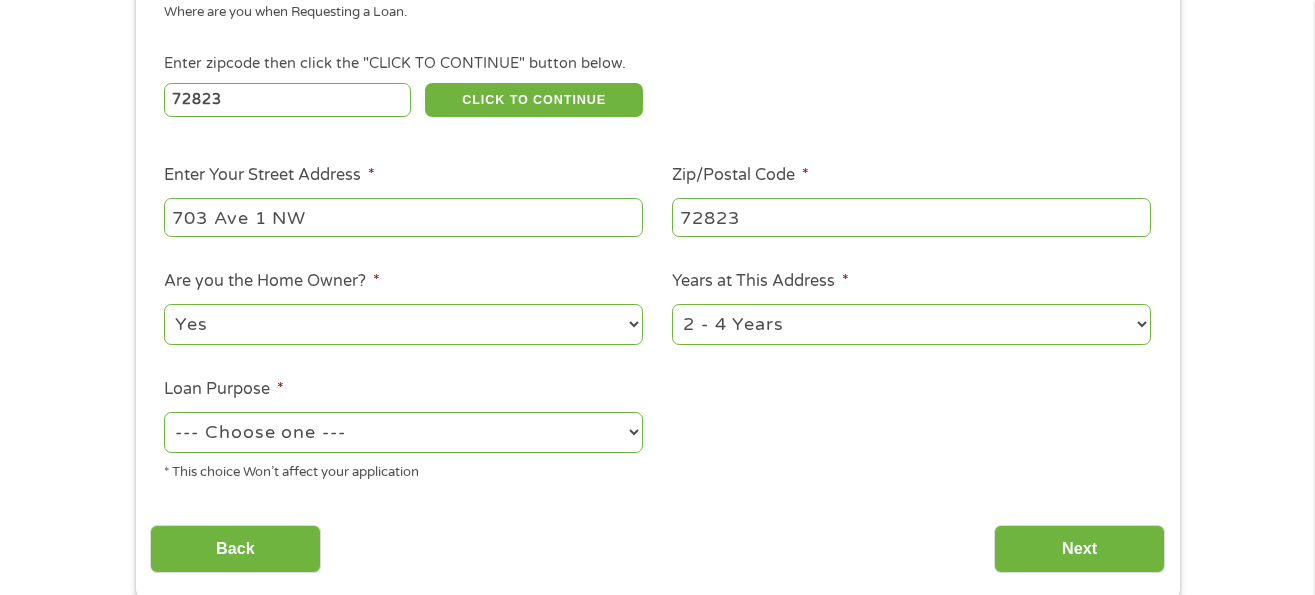 click on "--- Choose one --- Pay Bills Debt Consolidation Home Improvement Major Purchase Car Loan Short Term Cash Medical Expenses Other" at bounding box center (403, 432) 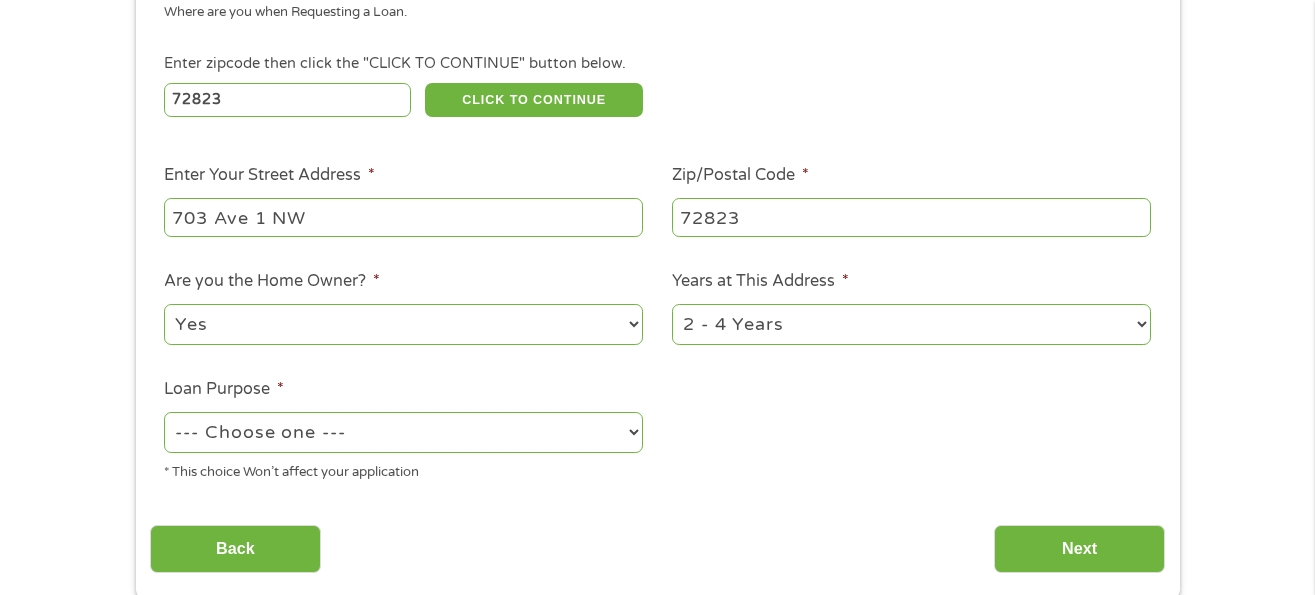 select on "shorttermcash" 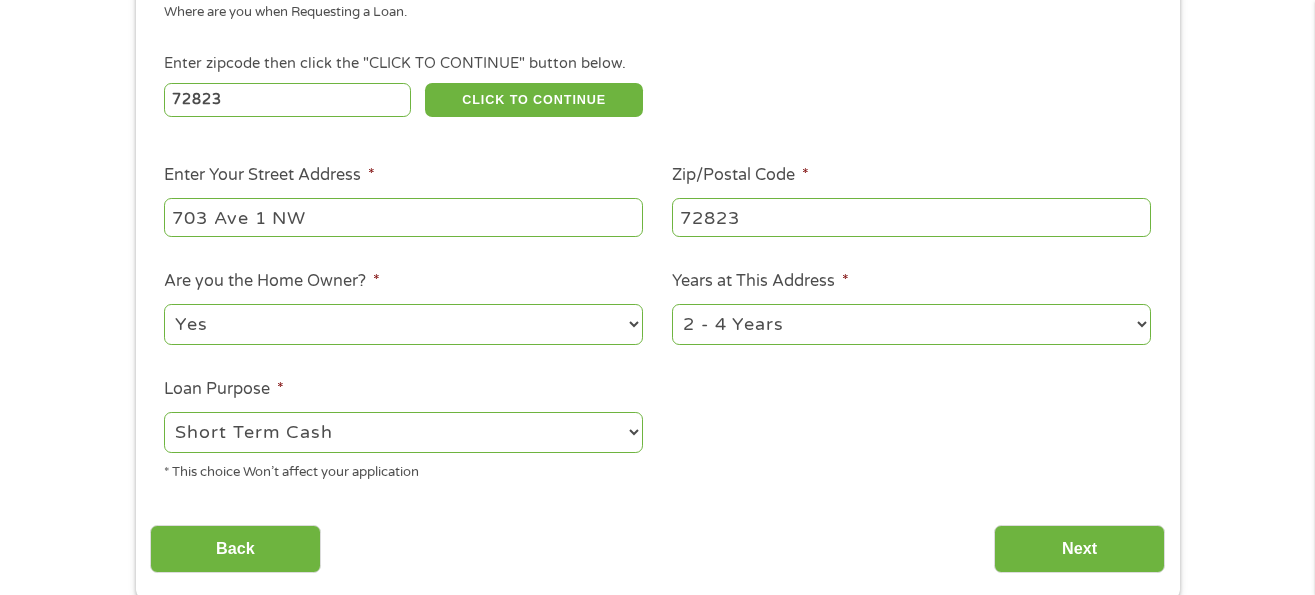 click on "--- Choose one --- Pay Bills Debt Consolidation Home Improvement Major Purchase Car Loan Short Term Cash Medical Expenses Other" at bounding box center [403, 432] 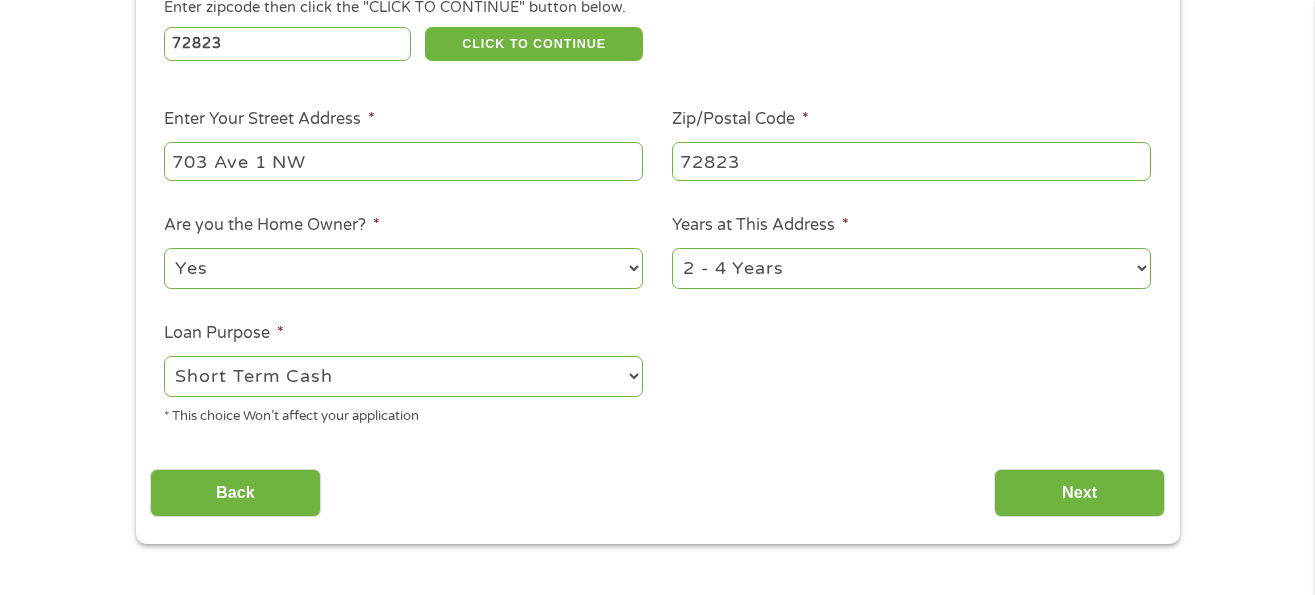 scroll, scrollTop: 400, scrollLeft: 0, axis: vertical 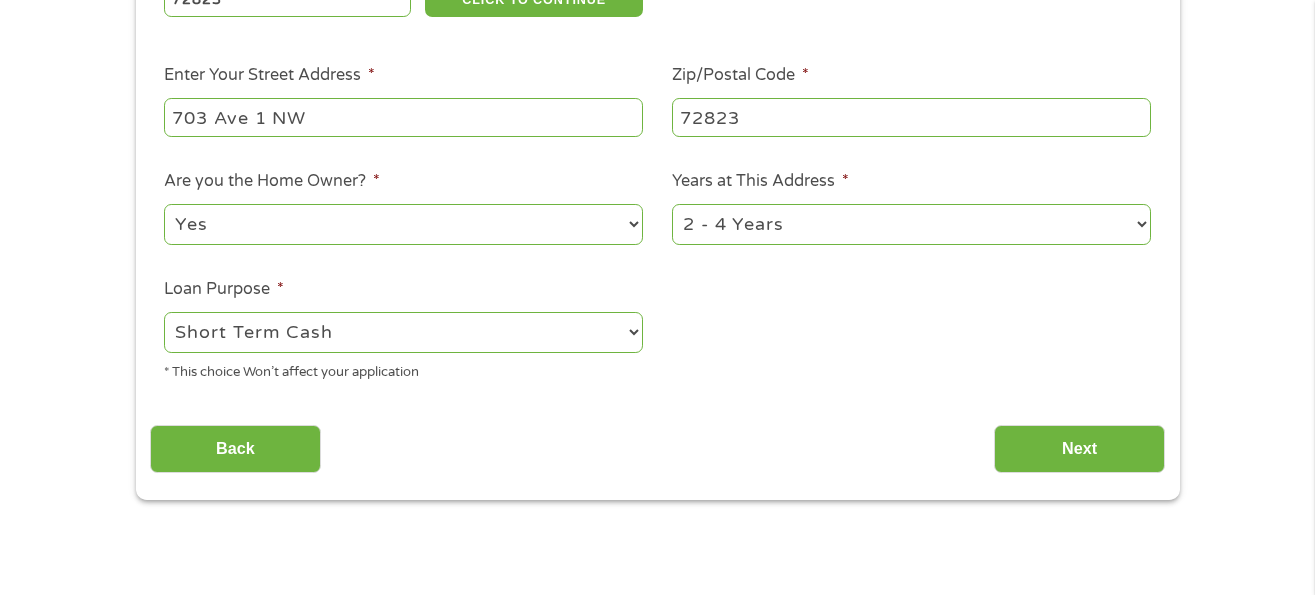 click on "1 Year or less 1 - 2 Years 2 - 4 Years Over 4 Years" at bounding box center (911, 224) 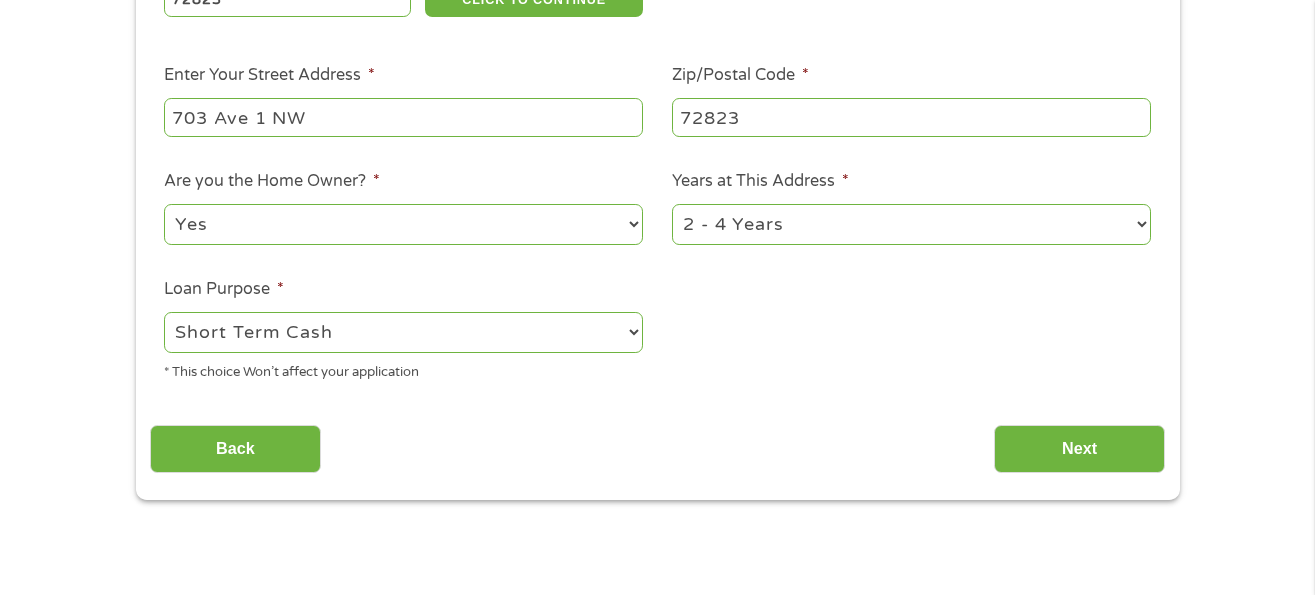 select on "60months" 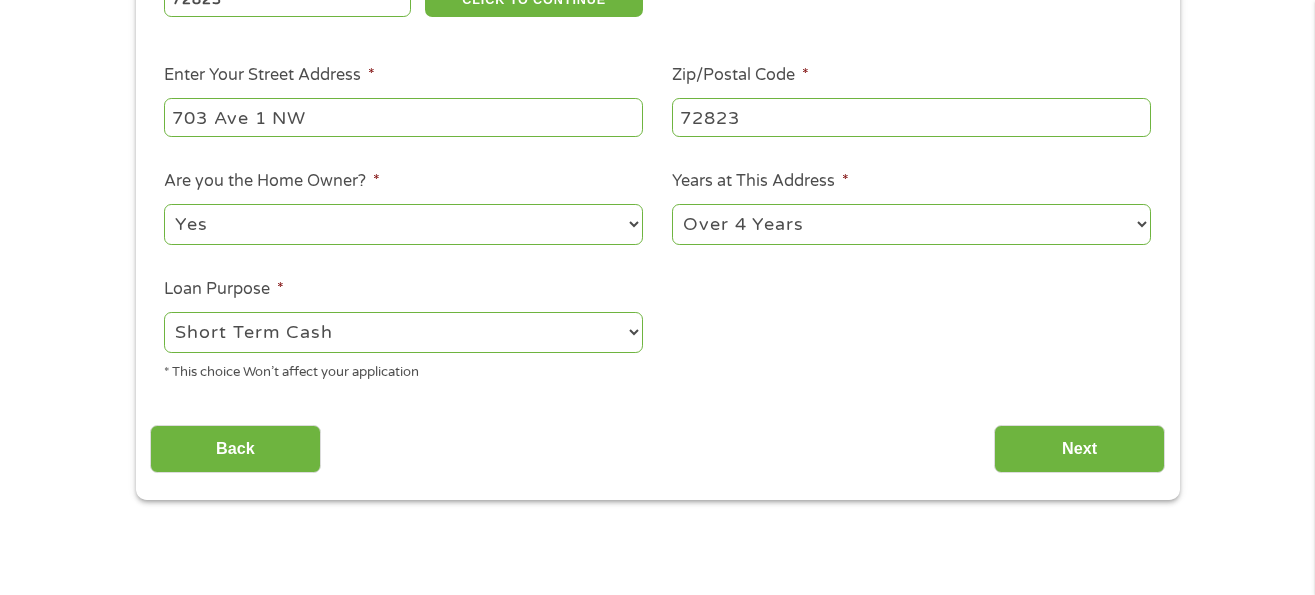 click on "1 Year or less 1 - 2 Years 2 - 4 Years Over 4 Years" at bounding box center [911, 224] 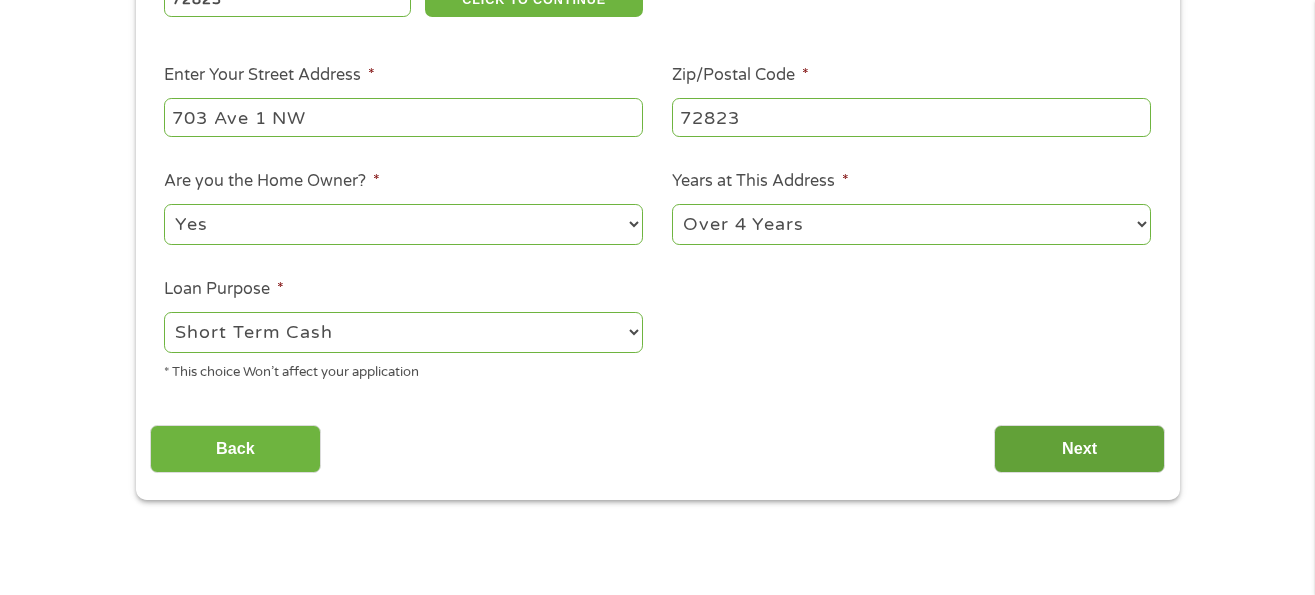 click on "Next" at bounding box center (1079, 449) 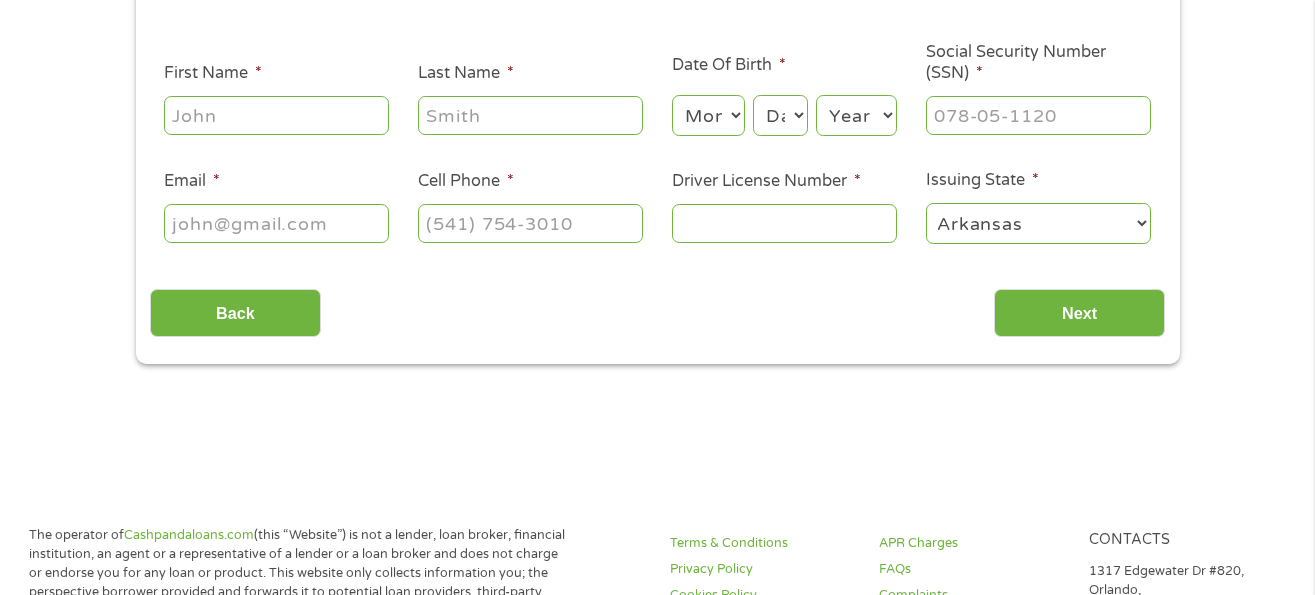 scroll, scrollTop: 8, scrollLeft: 8, axis: both 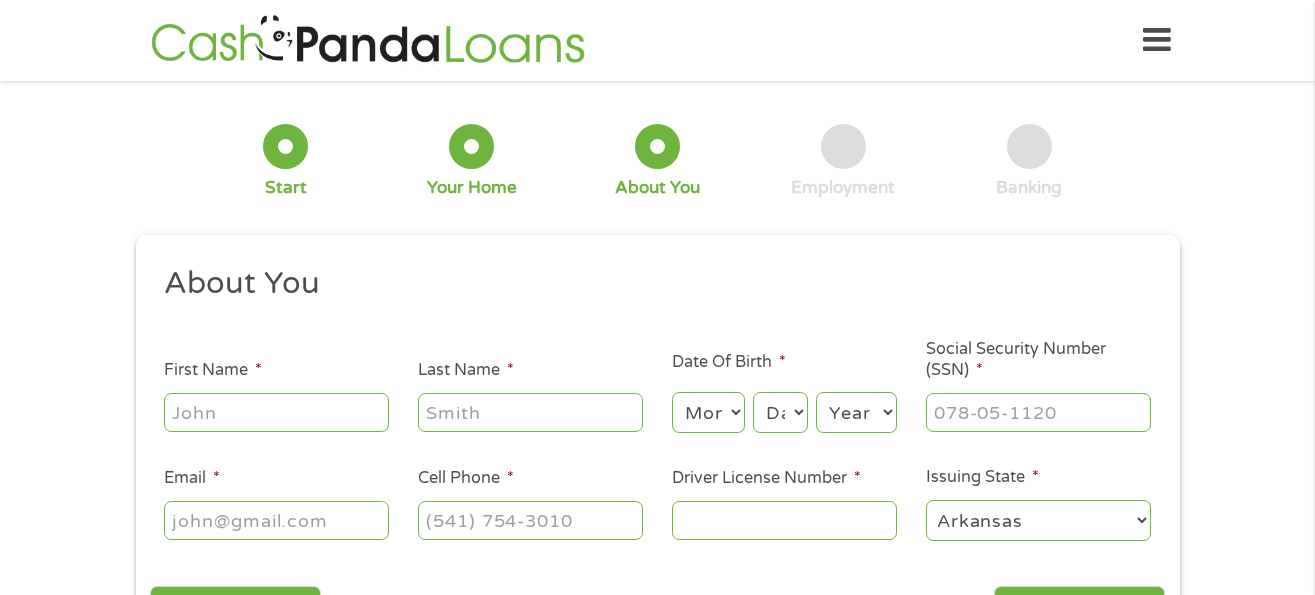 click on "First Name *" at bounding box center (276, 412) 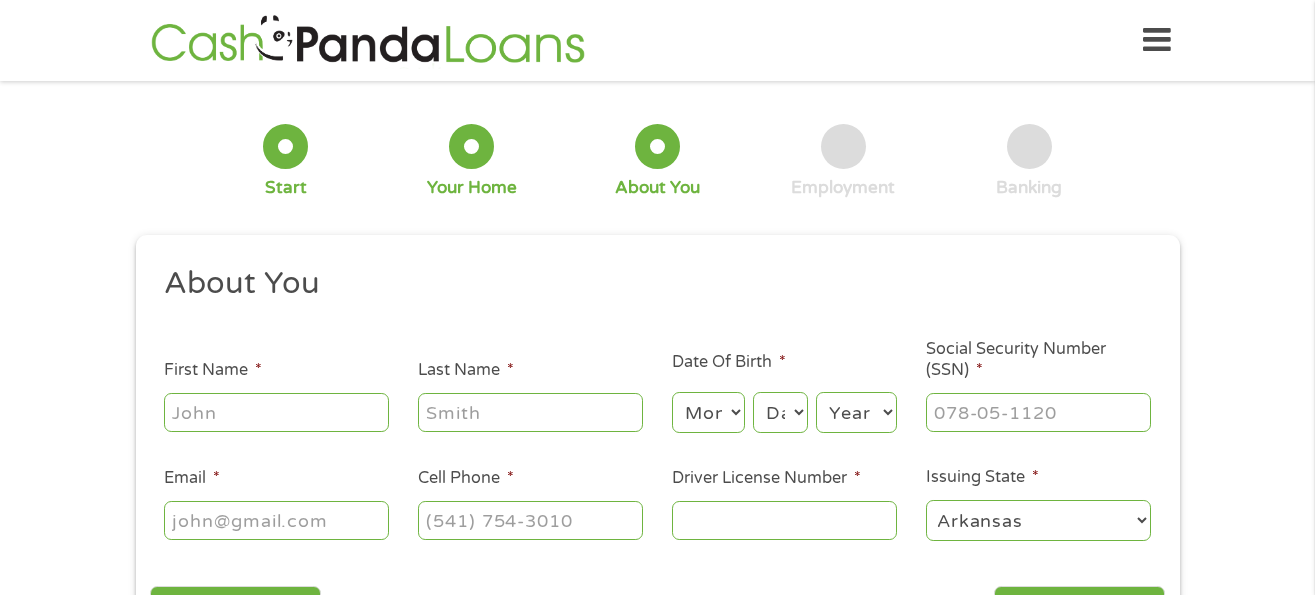 type on "[FIRST]" 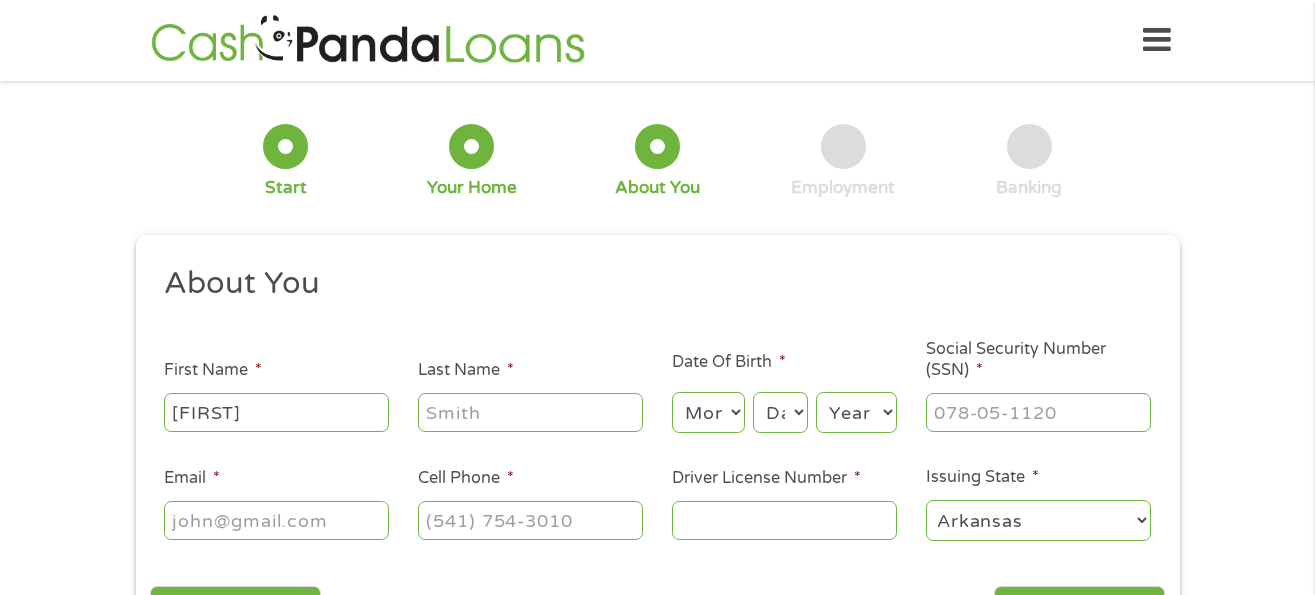 type on "[LAST]" 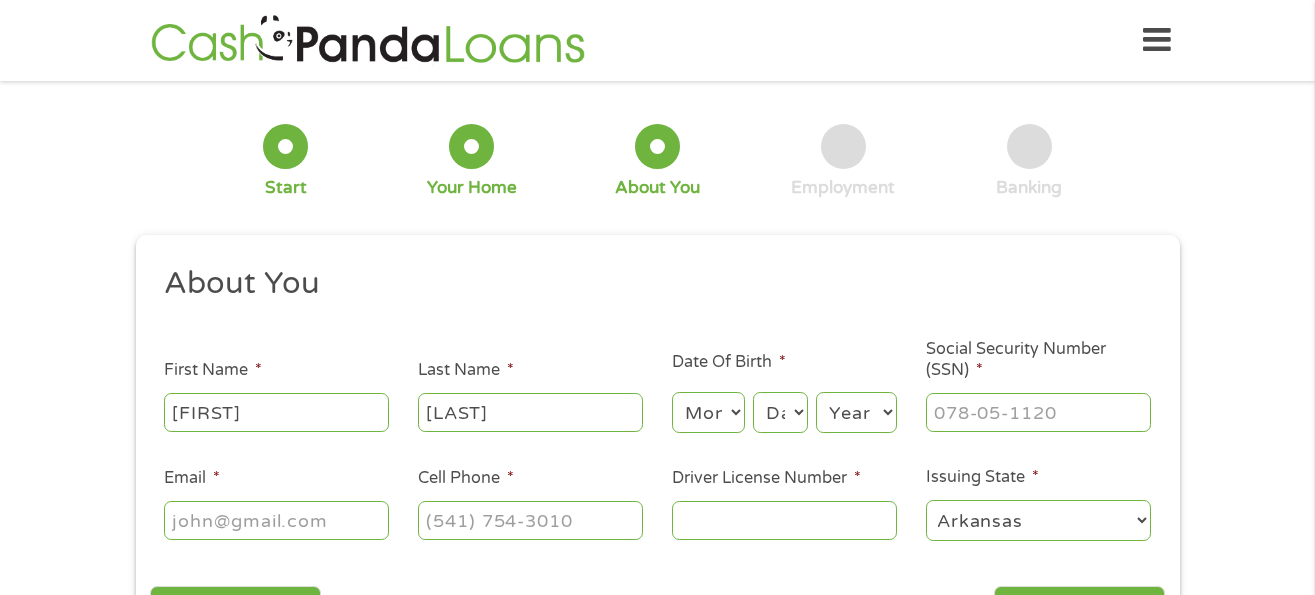 type on "[EMAIL]" 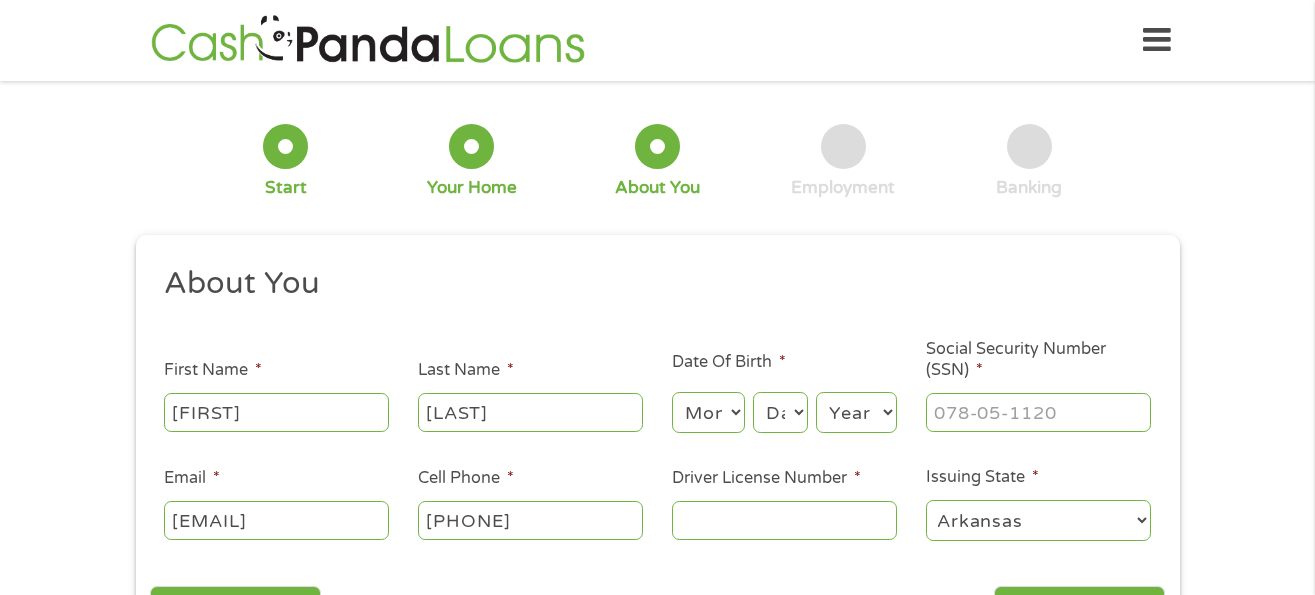 type on "[PHONE]" 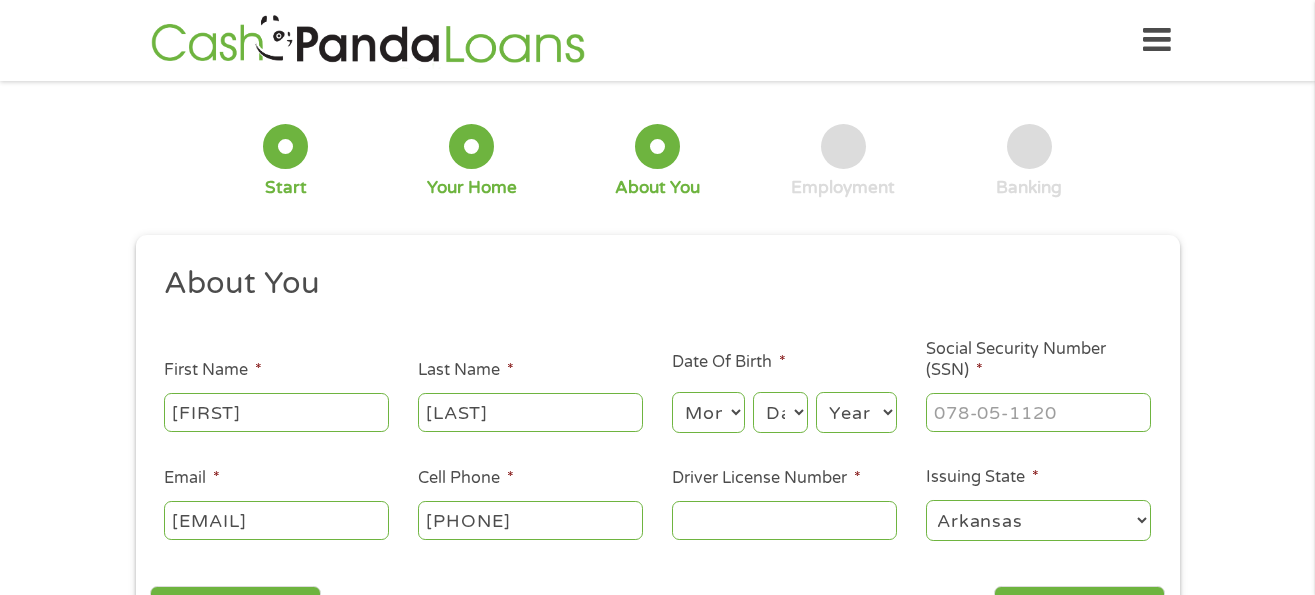 select on "4" 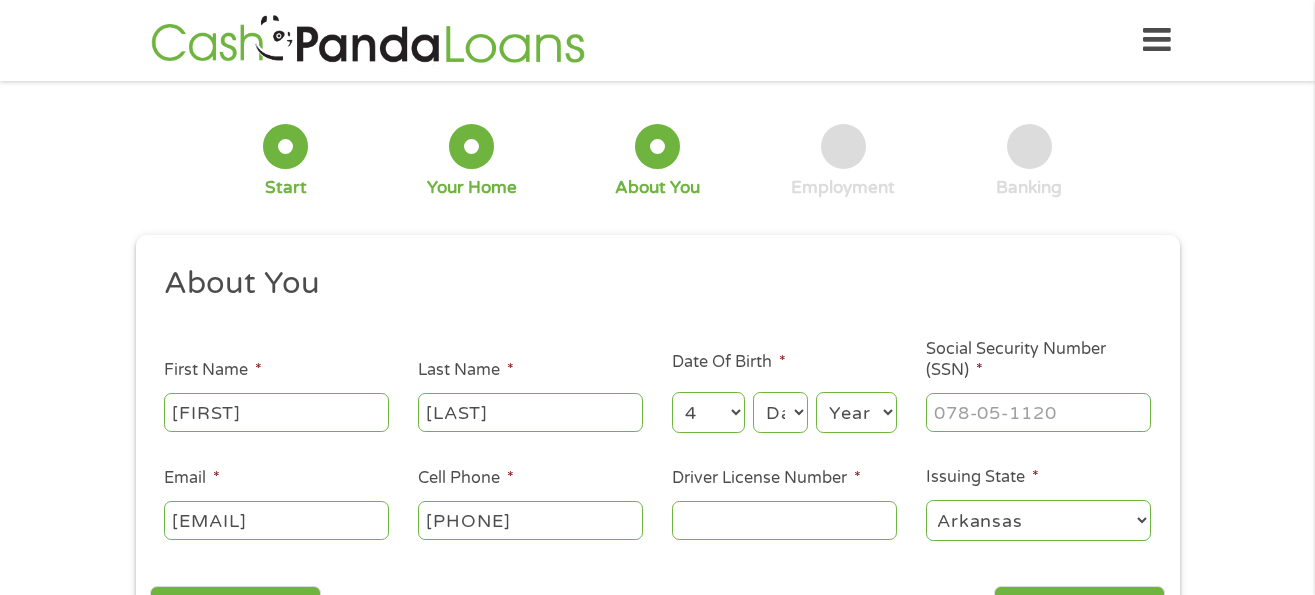 click on "Month 1 2 3 4 5 6 7 8 9 10 11 12" at bounding box center (708, 412) 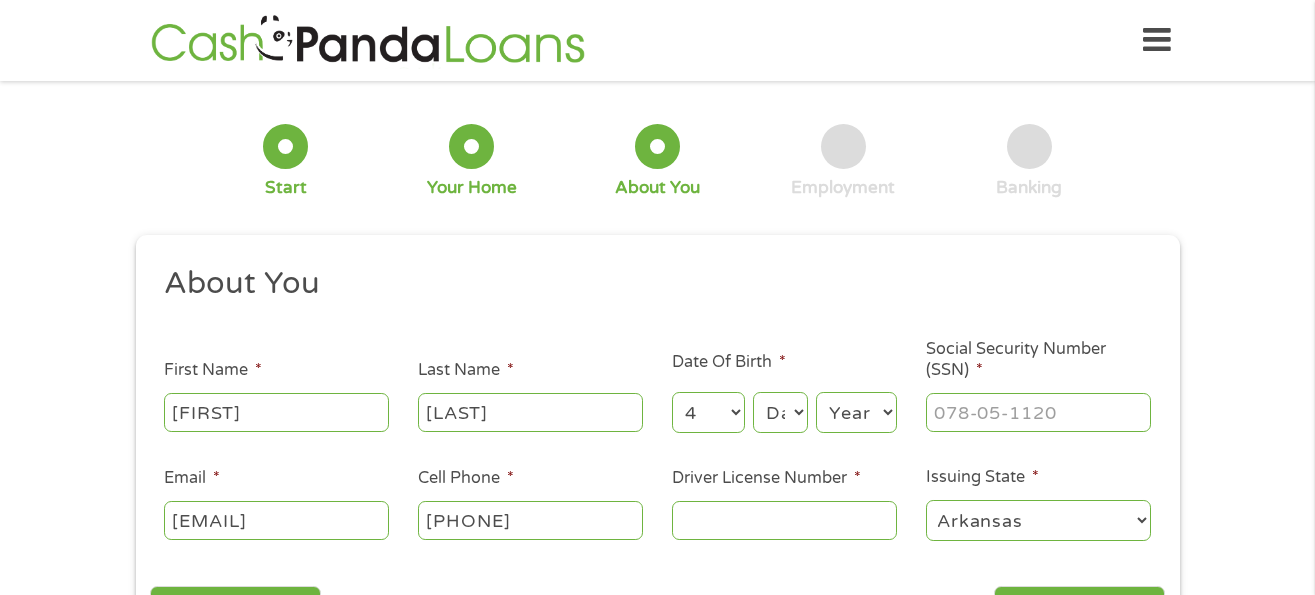 click on "About You This field is hidden when viewing the form Title * --- Choose one --- Mr Ms Mrs Miss First Name * [FIRST] Last Name * [LAST] Date Of Birth * Month Month 1 2 3 4 5 6 7 8 9 10 11 12 Day Day 1 2 3 4 5 6 7 8 9 10 11 12 13 14 15 16 17 18 19 20 21 22 23 24 25 26 27 28 29 30 31 Year Year 2007 2006 2005 2004 2003 2002 2001 2000 1999 1998 1997 1996 1995 1994 1993 1992 1991 1990 1989 1988 1987 1986 1985 1984 1983 1982 1981 1980 1979 1978 1977 1976 1975 1974 1973 1972 1971 1970 1969 1968 1967 1966 1965 1964 1963 1962 1961 1960 1959 1958 1957 1956 1955 1954 1953 1952 1951 1950 1949 1948 1947 1946 1945 1944 1943 1942 1941 1940 1939 1938 1937 1936 1935 1934 1933 1932 1931 1930 1929 1928 1927 1926 1925 1924 1923 1922 1921 1920 Social Security Number (SSN) * Email *
[EMAIL]
Cell Phone * [PHONE] Driver License Number * Issuing State * Alabama Alaska Arizona Arkansas California Colorado Connecticut Delaware District of Columbia Florida Georgia" at bounding box center (657, 411) 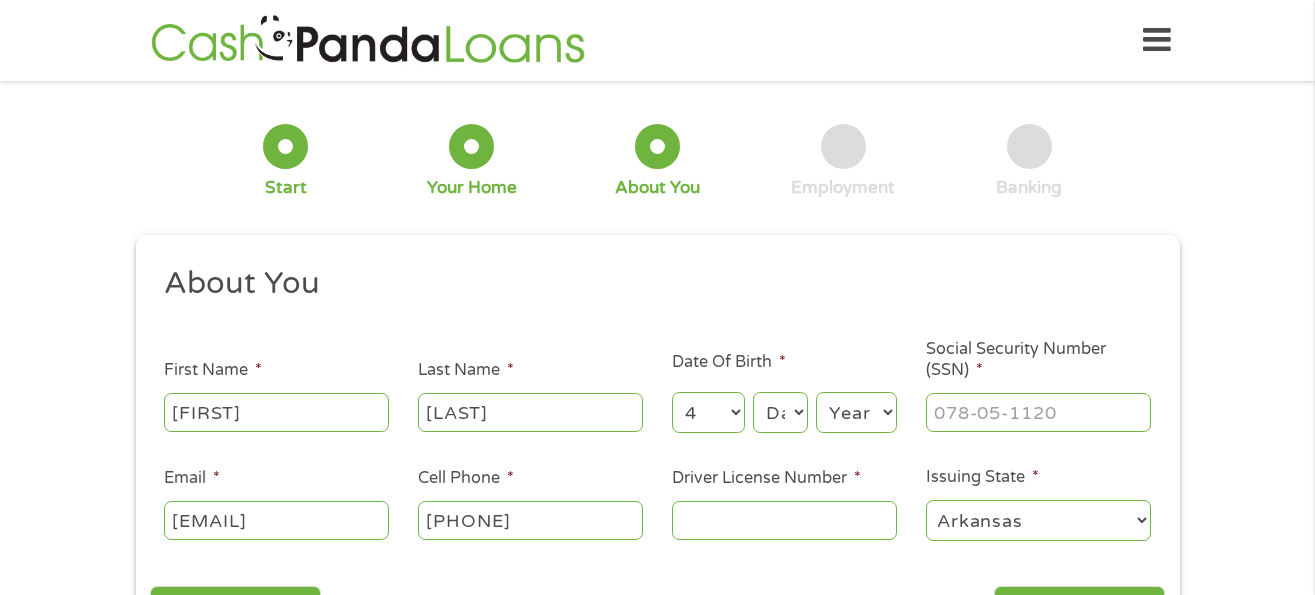 click on "Day 1 2 3 4 5 6 7 8 9 10 11 12 13 14 15 16 17 18 19 20 21 22 23 24 25 26 27 28 29 30 31" at bounding box center [780, 412] 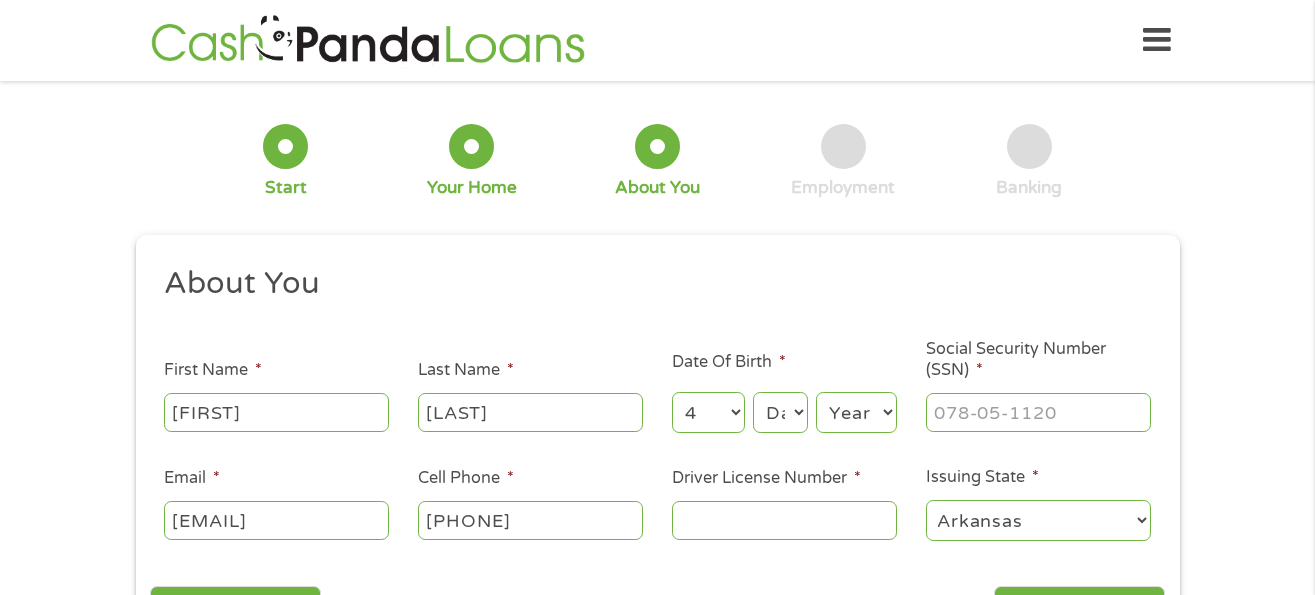 click on "Day 1 2 3 4 5 6 7 8 9 10 11 12 13 14 15 16 17 18 19 20 21 22 23 24 25 26 27 28 29 30 31" at bounding box center (780, 412) 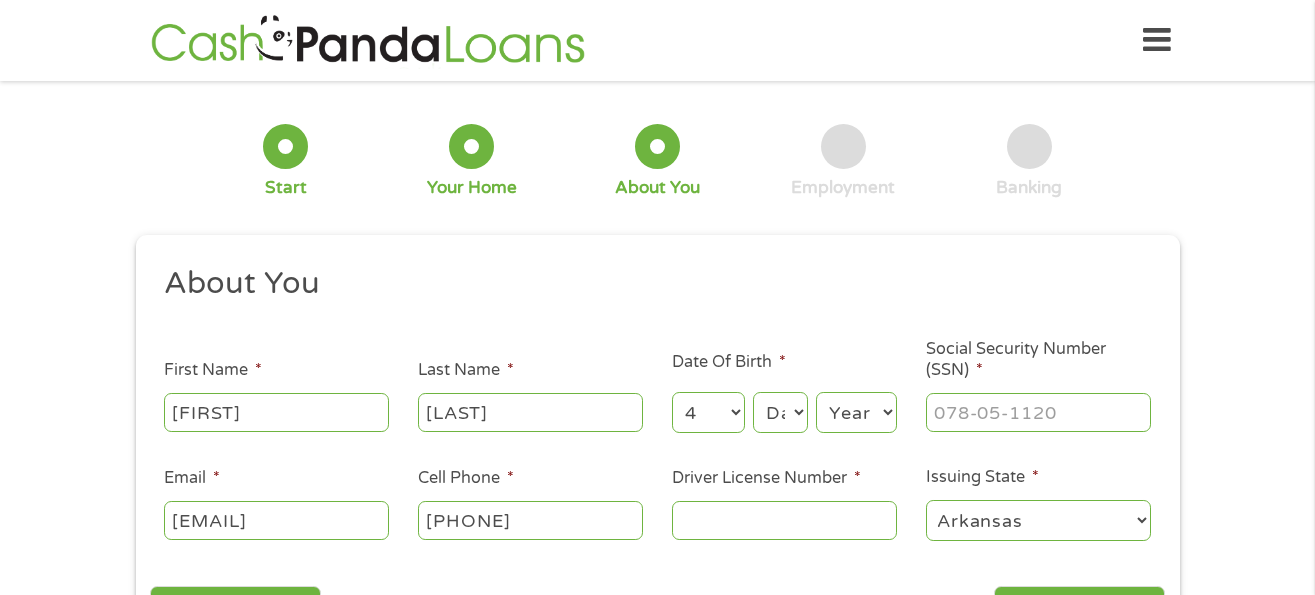 select on "1" 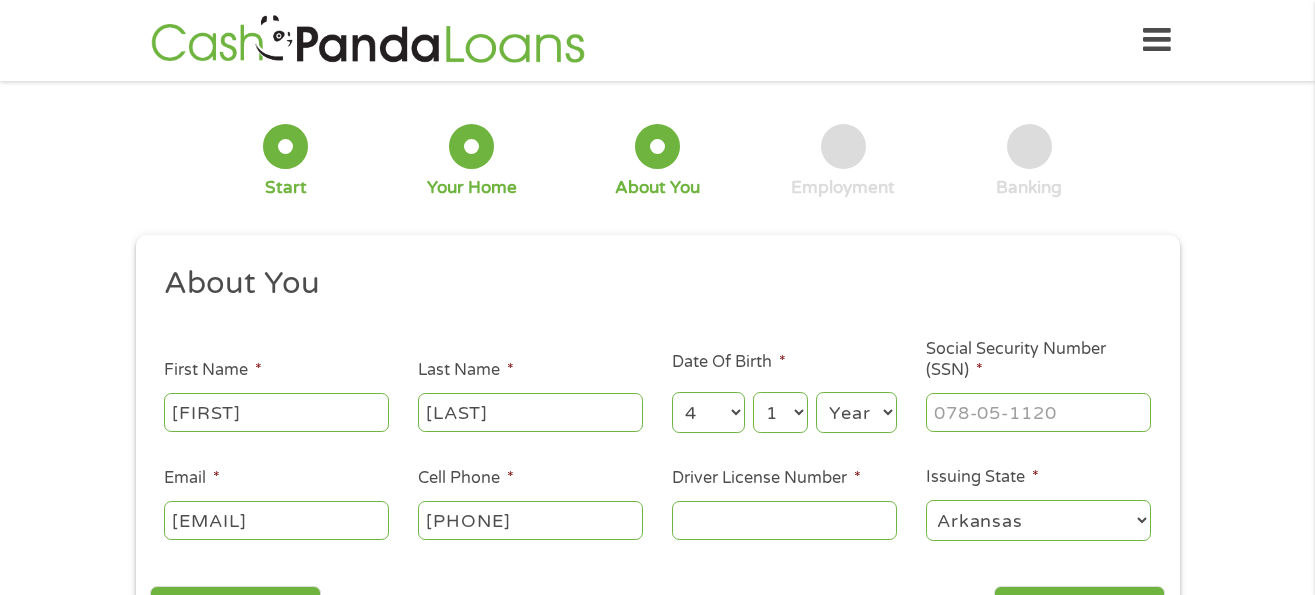 click on "Day 1 2 3 4 5 6 7 8 9 10 11 12 13 14 15 16 17 18 19 20 21 22 23 24 25 26 27 28 29 30 31" at bounding box center [780, 412] 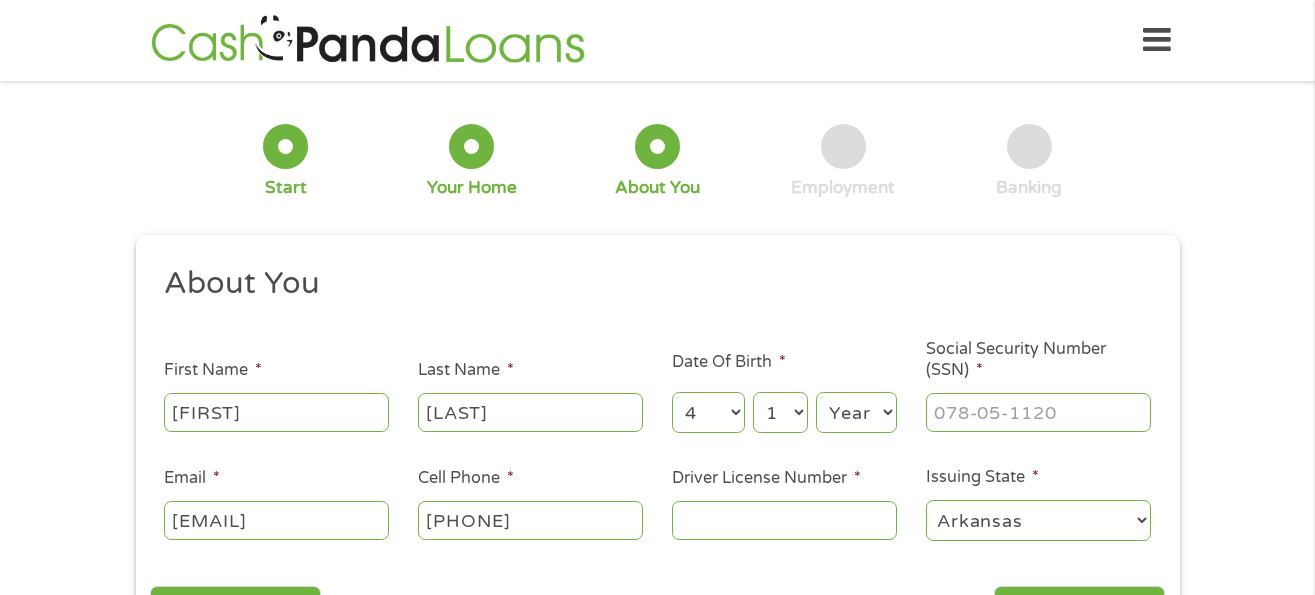 click on "Year 2007 2006 2005 2004 2003 2002 2001 2000 1999 1998 1997 1996 1995 1994 1993 1992 1991 1990 1989 1988 1987 1986 1985 1984 1983 1982 1981 1980 1979 1978 1977 1976 1975 1974 1973 1972 1971 1970 1969 1968 1967 1966 1965 1964 1963 1962 1961 1960 1959 1958 1957 1956 1955 1954 1953 1952 1951 1950 1949 1948 1947 1946 1945 1944 1943 1942 1941 1940 1939 1938 1937 1936 1935 1934 1933 1932 1931 1930 1929 1928 1927 1926 1925 1924 1923 1922 1921 1920" at bounding box center (856, 412) 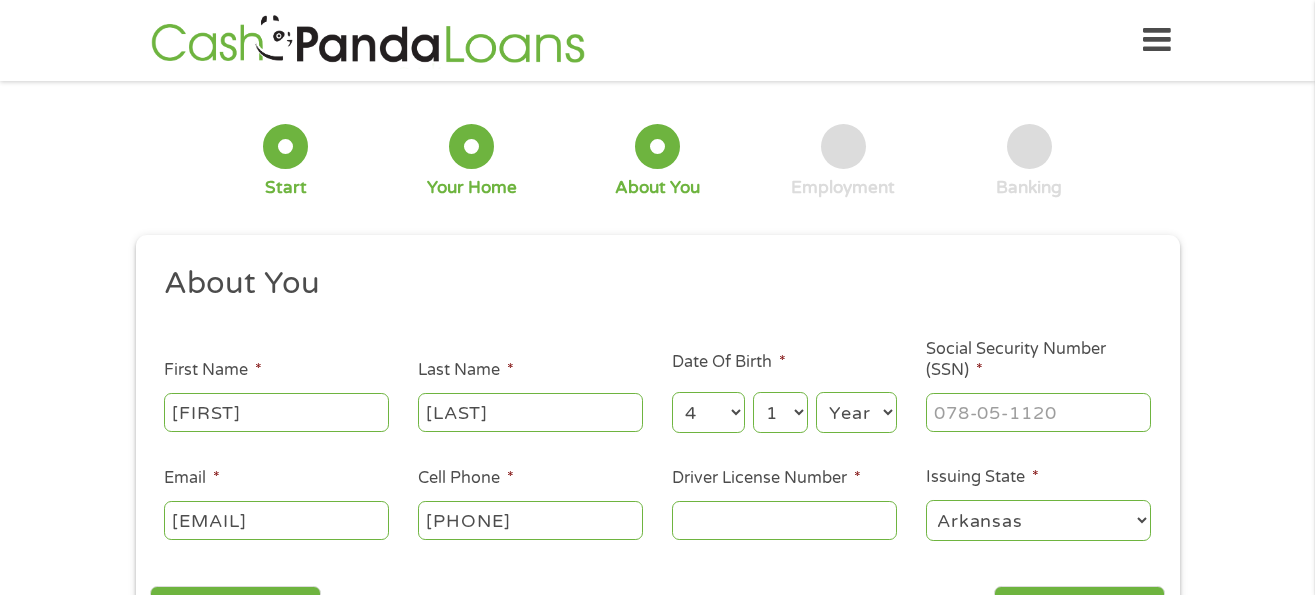 select on "1985" 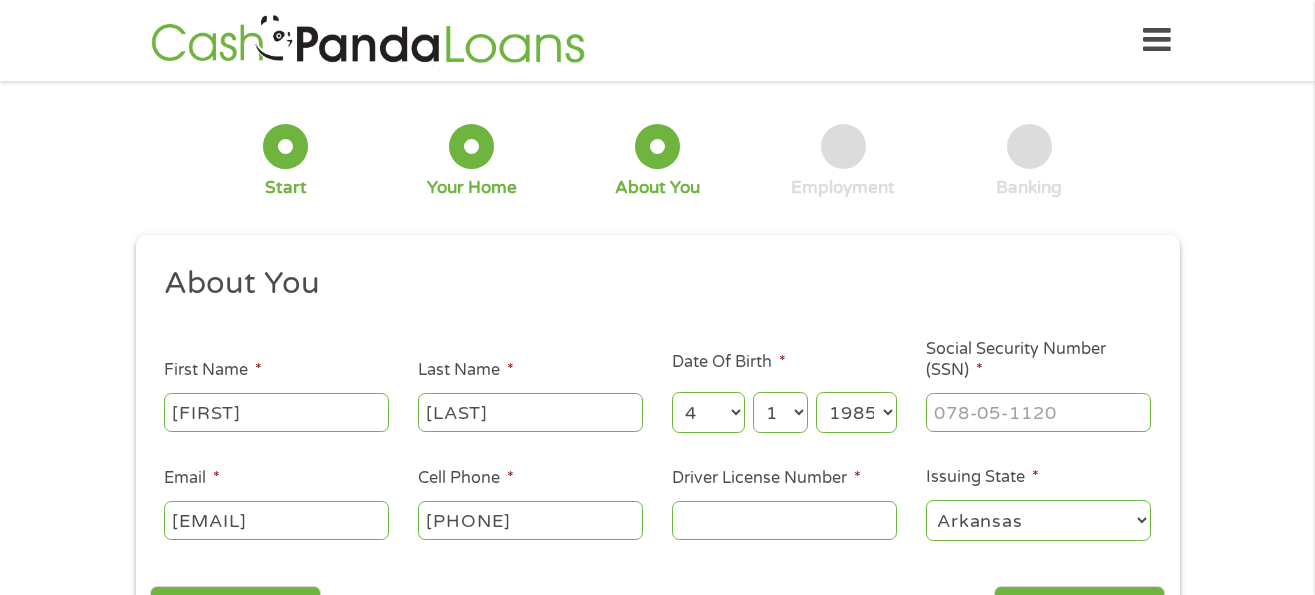 click on "Year 2007 2006 2005 2004 2003 2002 2001 2000 1999 1998 1997 1996 1995 1994 1993 1992 1991 1990 1989 1988 1987 1986 1985 1984 1983 1982 1981 1980 1979 1978 1977 1976 1975 1974 1973 1972 1971 1970 1969 1968 1967 1966 1965 1964 1963 1962 1961 1960 1959 1958 1957 1956 1955 1954 1953 1952 1951 1950 1949 1948 1947 1946 1945 1944 1943 1942 1941 1940 1939 1938 1937 1936 1935 1934 1933 1932 1931 1930 1929 1928 1927 1926 1925 1924 1923 1922 1921 1920" at bounding box center (856, 412) 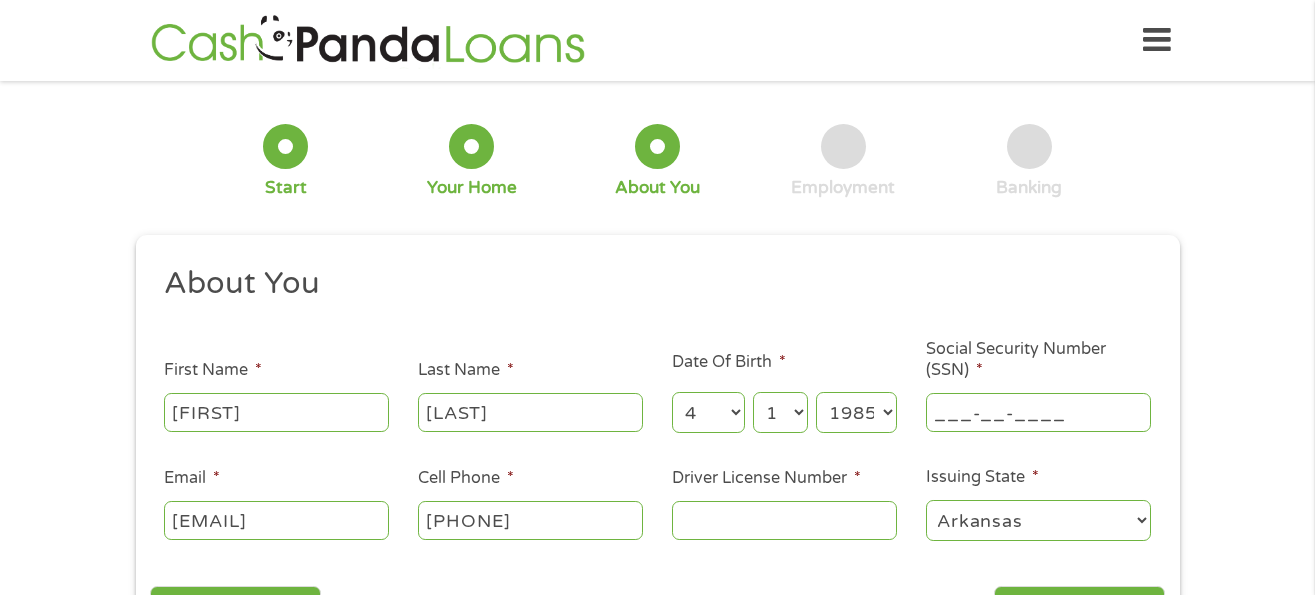 click on "___-__-____" at bounding box center (1038, 412) 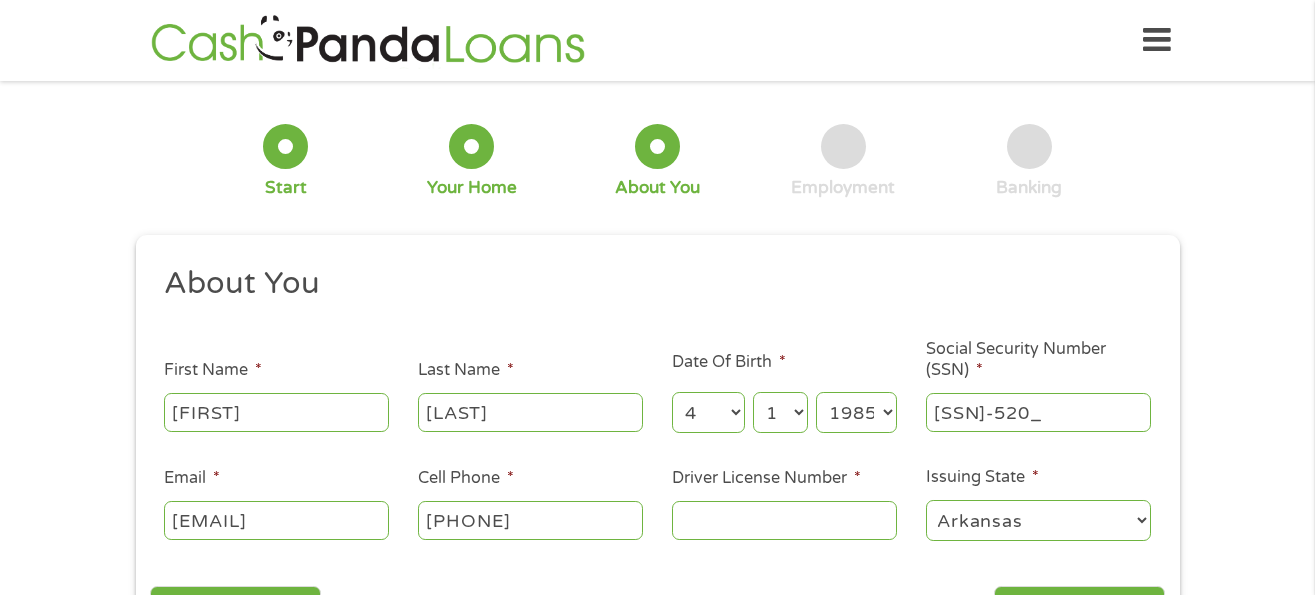 type on "[SSN]" 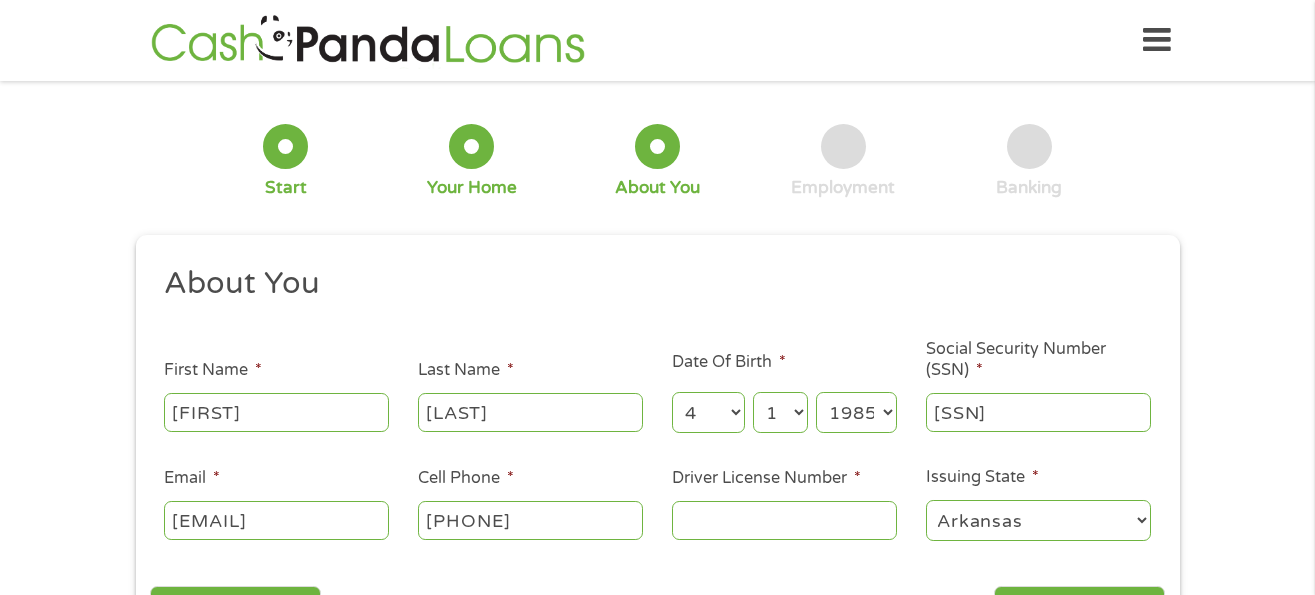 click on "About You This field is hidden when viewing the form Title * --- Choose one --- Mr Ms Mrs Miss First Name * [FIRST] Last Name * [LAST] Date Of Birth * Month Month 1 2 3 4 5 6 7 8 9 10 11 12 Day Day 1 2 3 4 5 6 7 8 9 10 11 12 13 14 15 16 17 18 19 20 21 22 23 24 25 26 27 28 29 30 31 Year Year 2007 2006 2005 2004 2003 2002 2001 2000 1999 1998 1997 1996 1995 1994 1993 1992 1991 1990 1989 1988 1987 1986 1985 1984 1983 1982 1981 1980 1979 1978 1977 1976 1975 1974 1973 1972 1971 1970 1969 1968 1967 1966 1965 1964 1963 1962 1961 1960 1959 1958 1957 1956 1955 1954 1953 1952 1951 1950 1949 1948 1947 1946 1945 1944 1943 1942 1941 1940 1939 1938 1937 1936 1935 1934 1933 1932 1931 1930 1929 1928 1927 1926 1925 1924 1923 1922 1921 1920 Social Security Number (SSN) * [SSN] Email *
[EMAIL]
Cell Phone * [PHONE] Driver License Number * Issuing State * Alabama Alaska Arizona Arkansas California Colorado Connecticut Delaware District of Columbia Idaho" at bounding box center (657, 411) 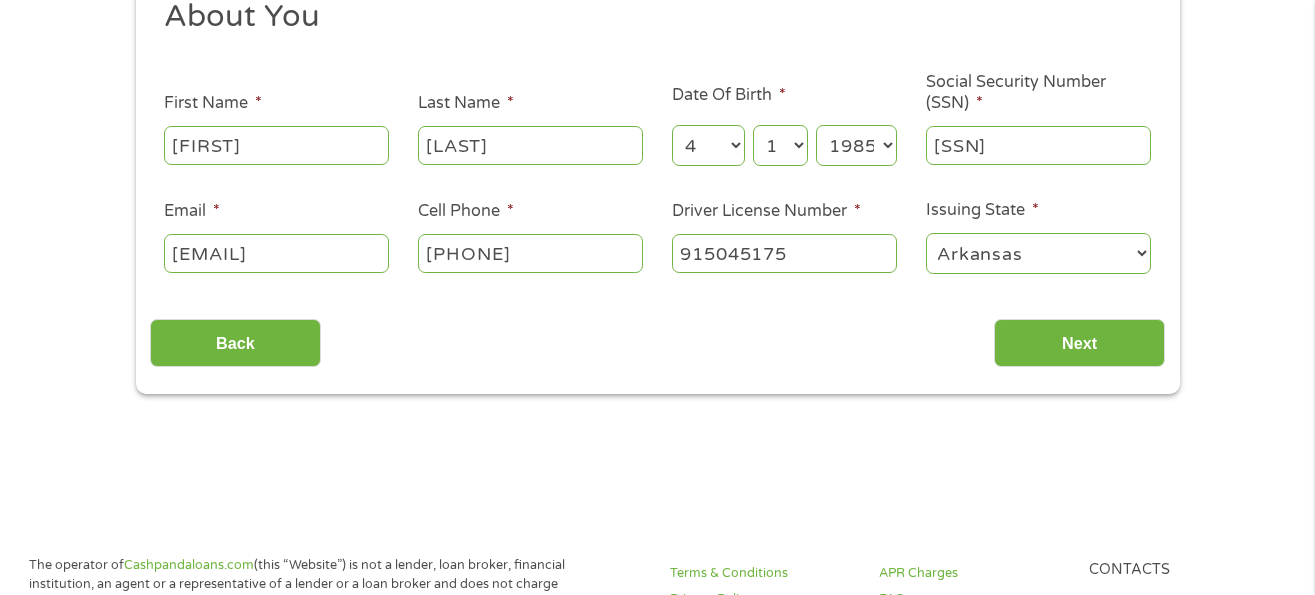 scroll, scrollTop: 300, scrollLeft: 0, axis: vertical 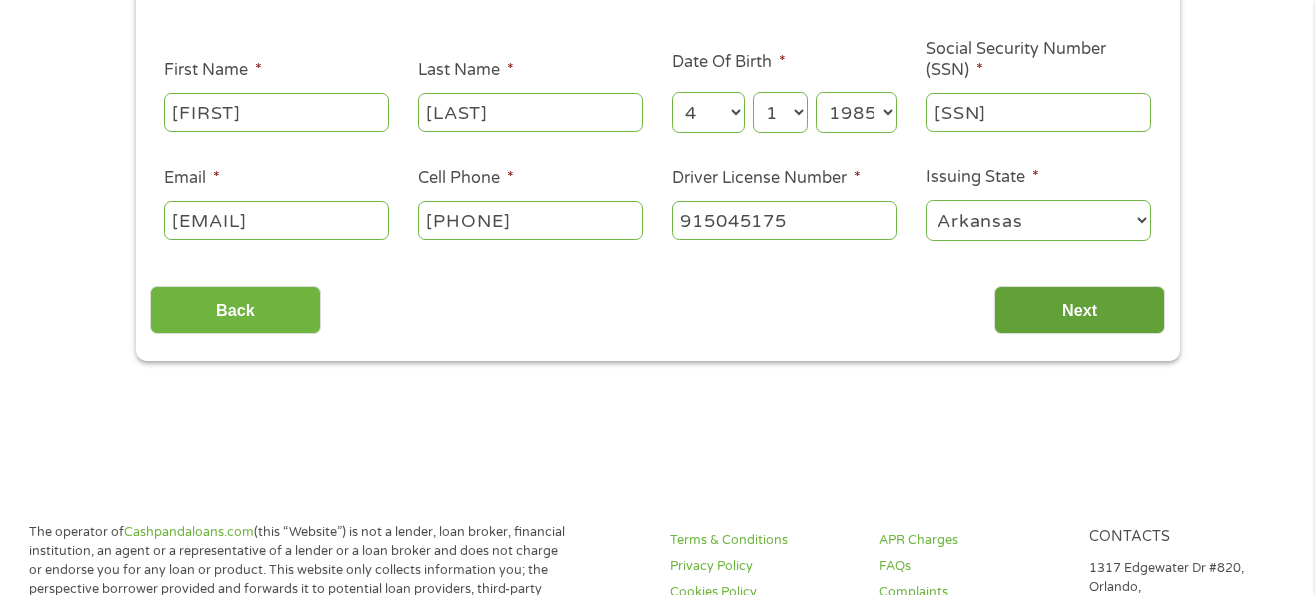 type on "915045175" 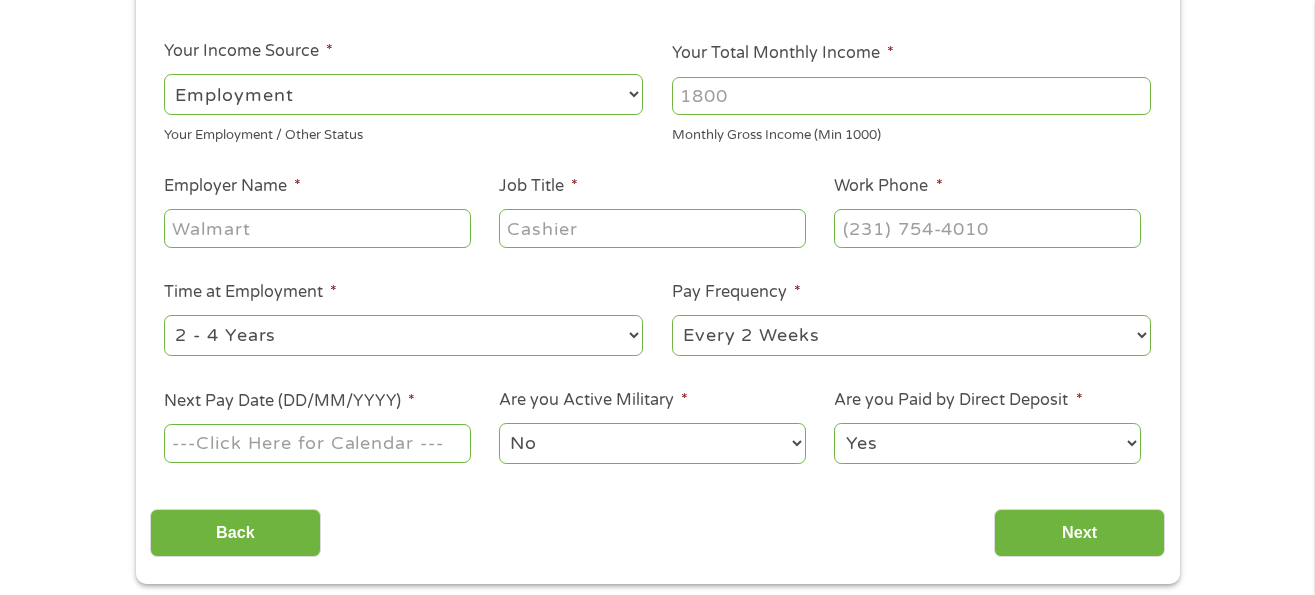 scroll, scrollTop: 8, scrollLeft: 8, axis: both 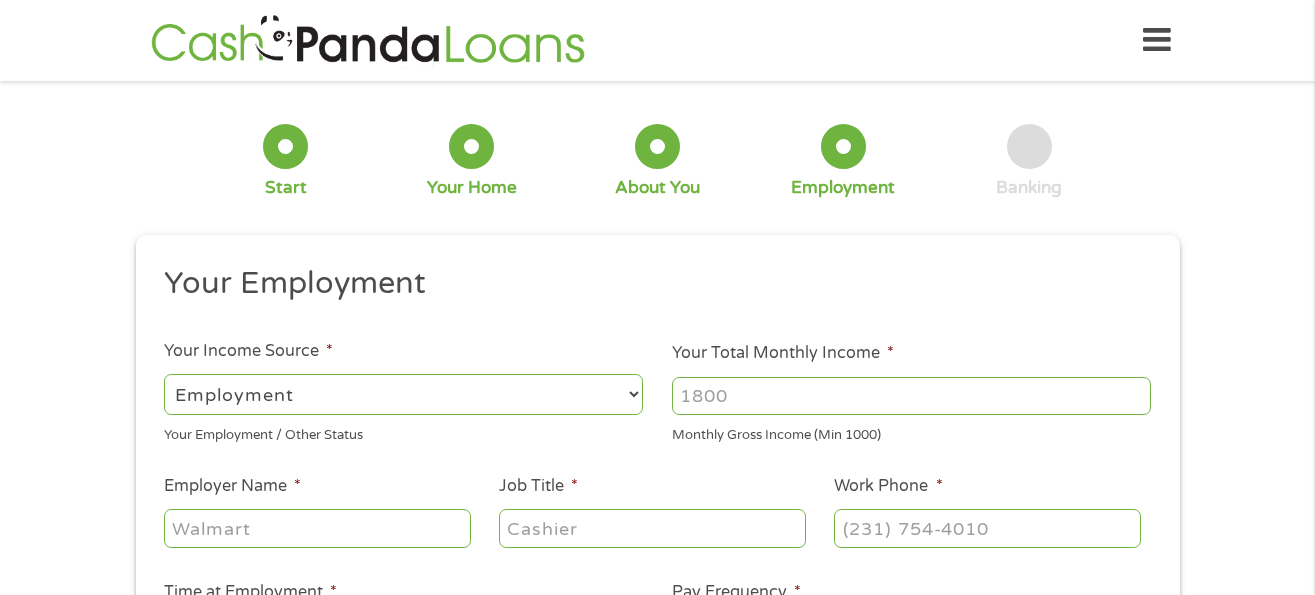 click on "--- Choose one --- Employment Self Employed Benefits" at bounding box center (403, 394) 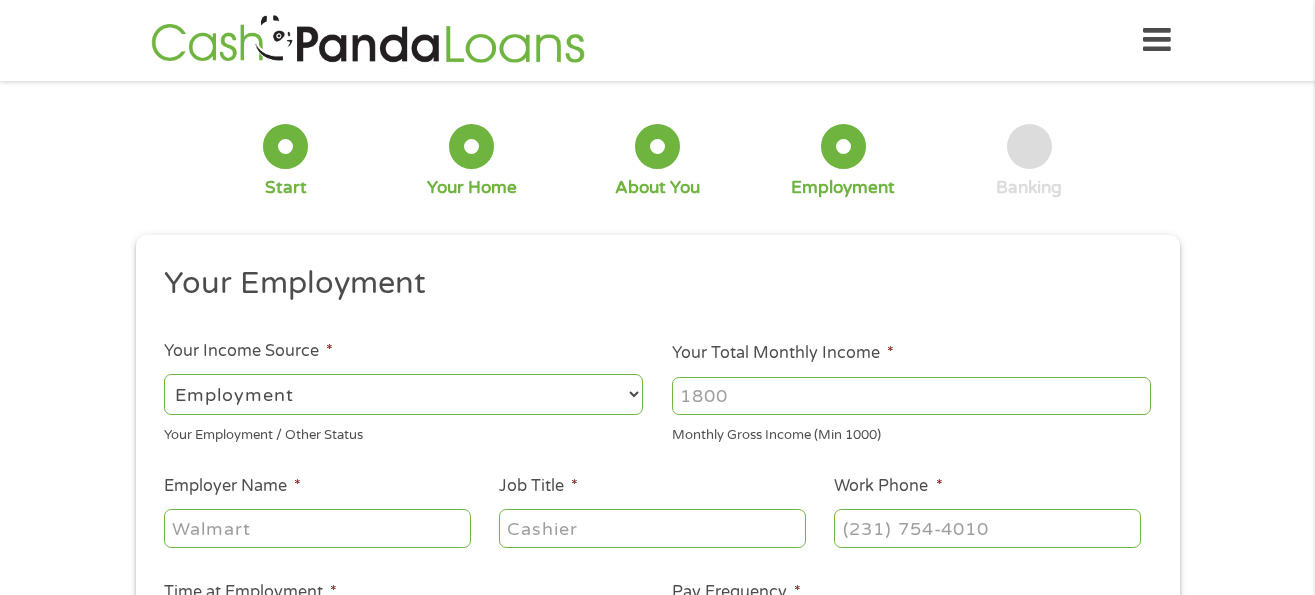 click on "--- Choose one --- Employment Self Employed Benefits" at bounding box center [403, 394] 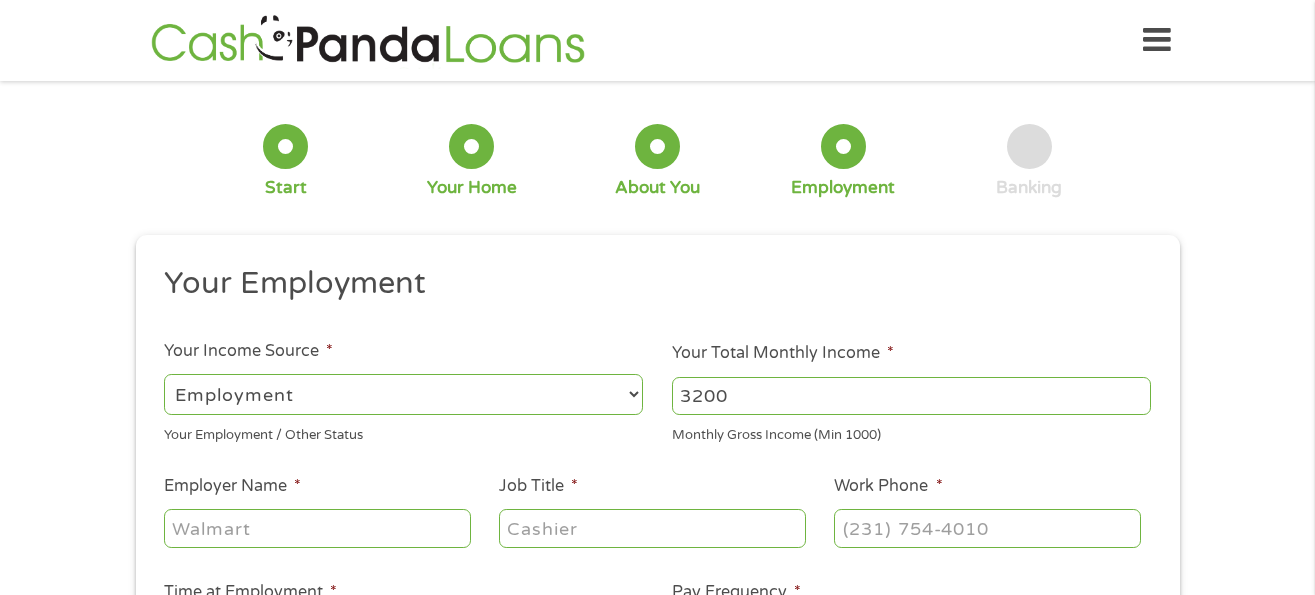 type on "3200" 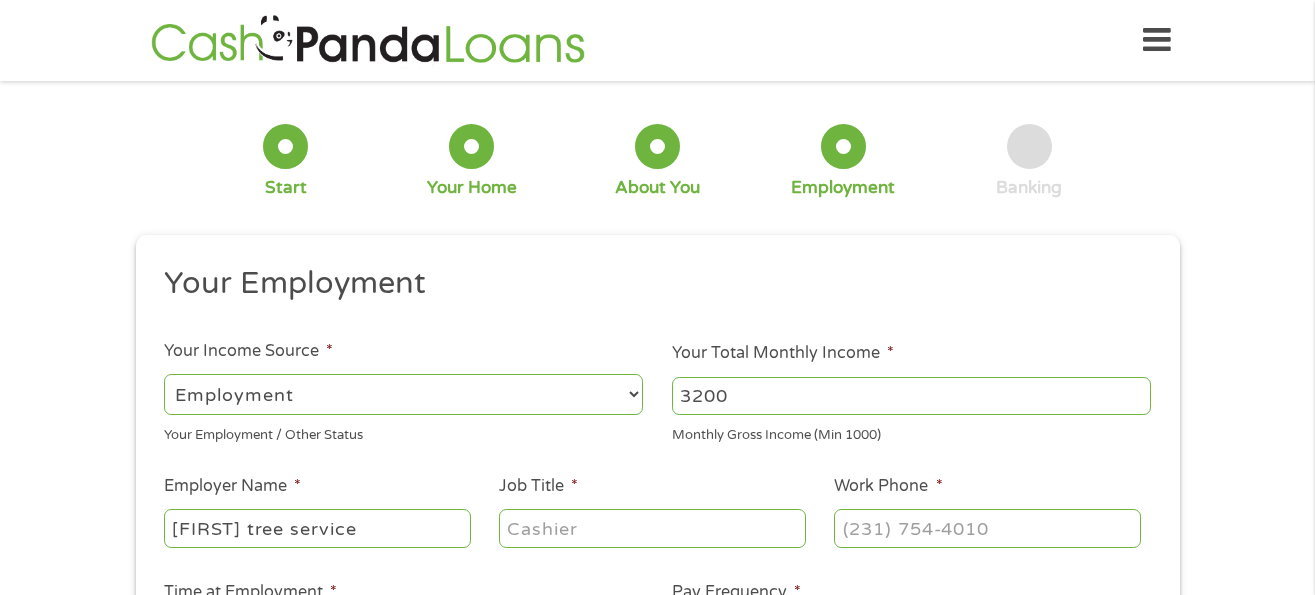 type on "[FIRST] tree service" 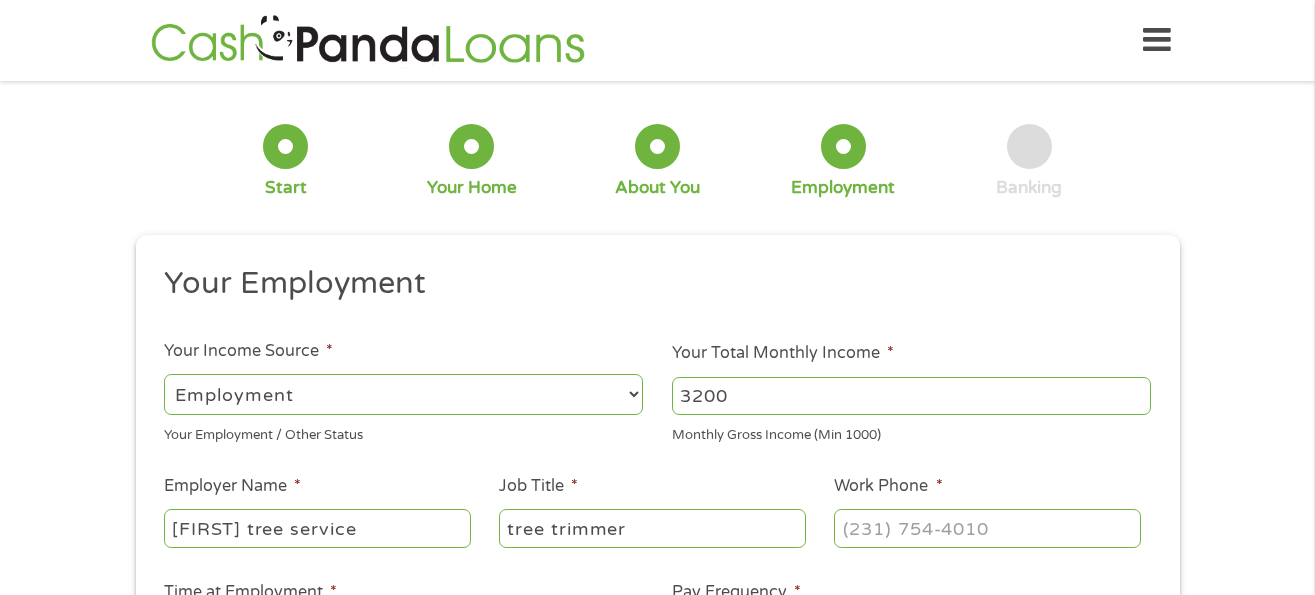type on "tree trimmer" 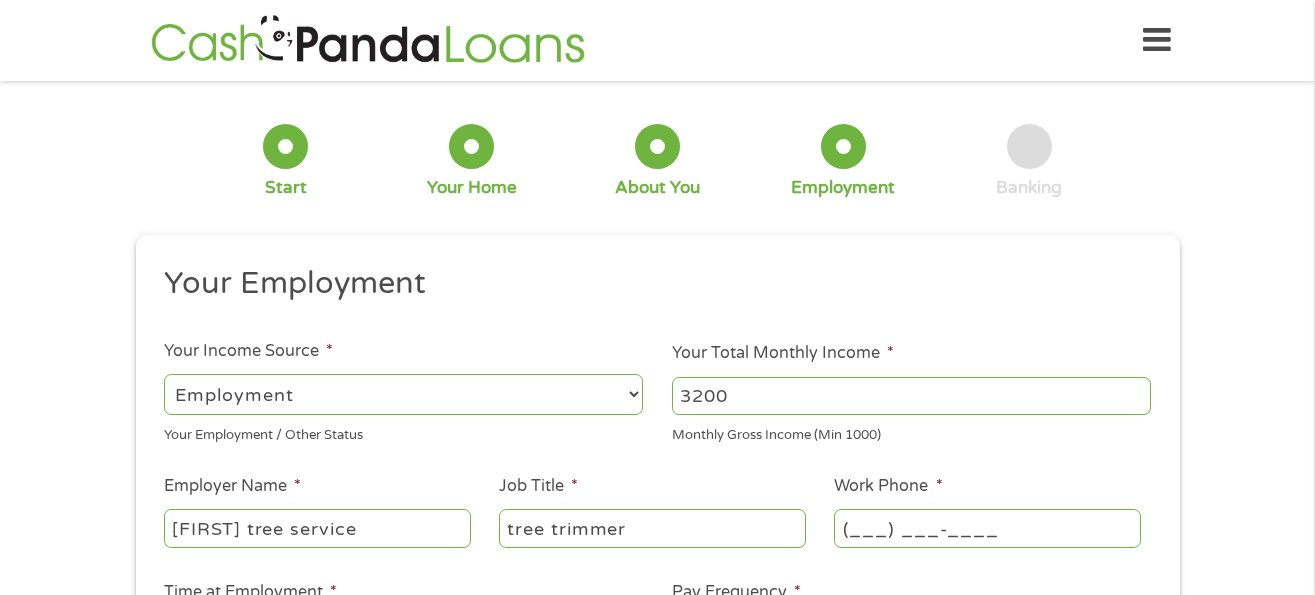 click on "(___) ___-____" at bounding box center (987, 528) 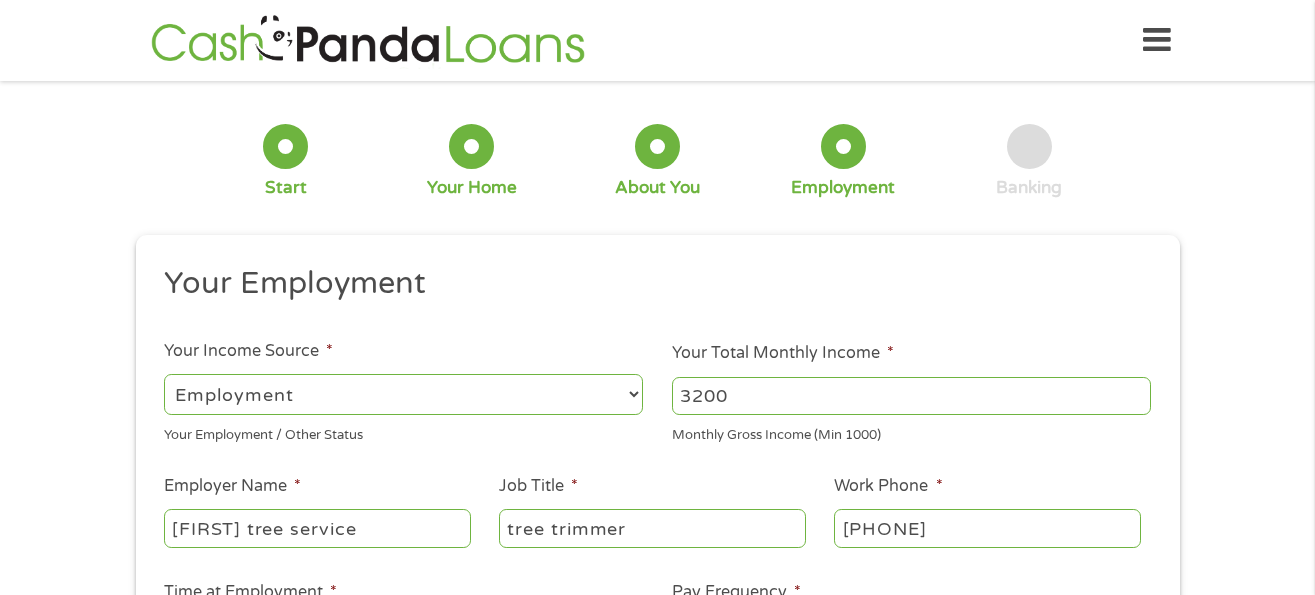 type on "[PHONE]" 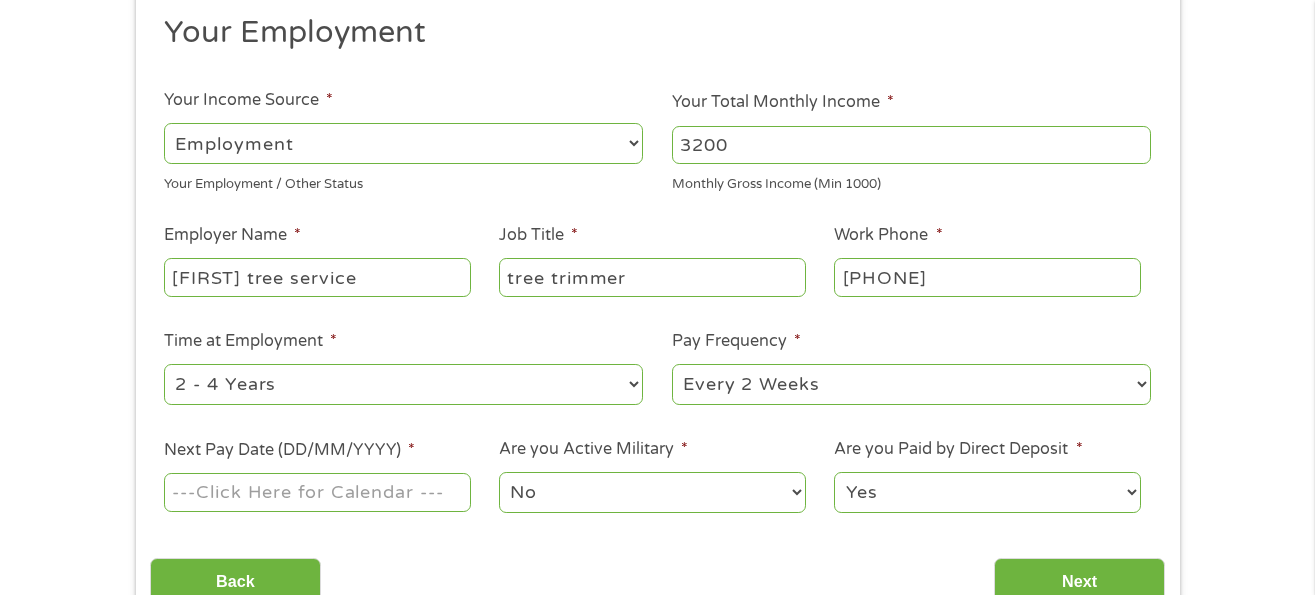 scroll, scrollTop: 300, scrollLeft: 0, axis: vertical 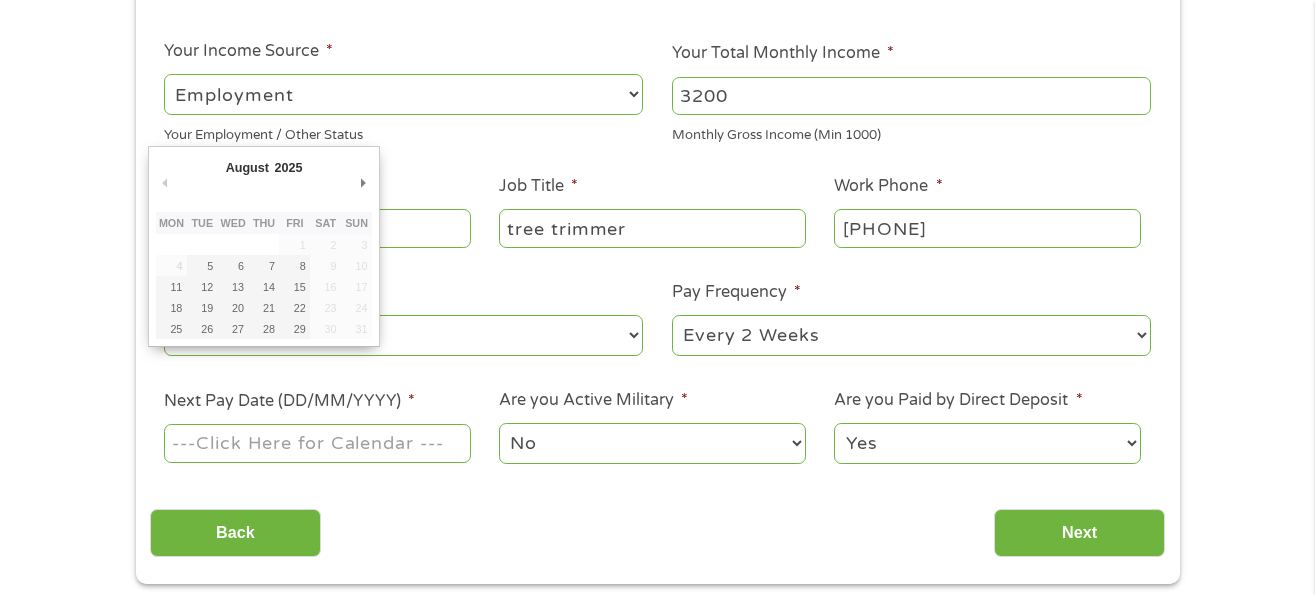 click on "Next Pay Date (DD/MM/YYYY) *" at bounding box center (317, 443) 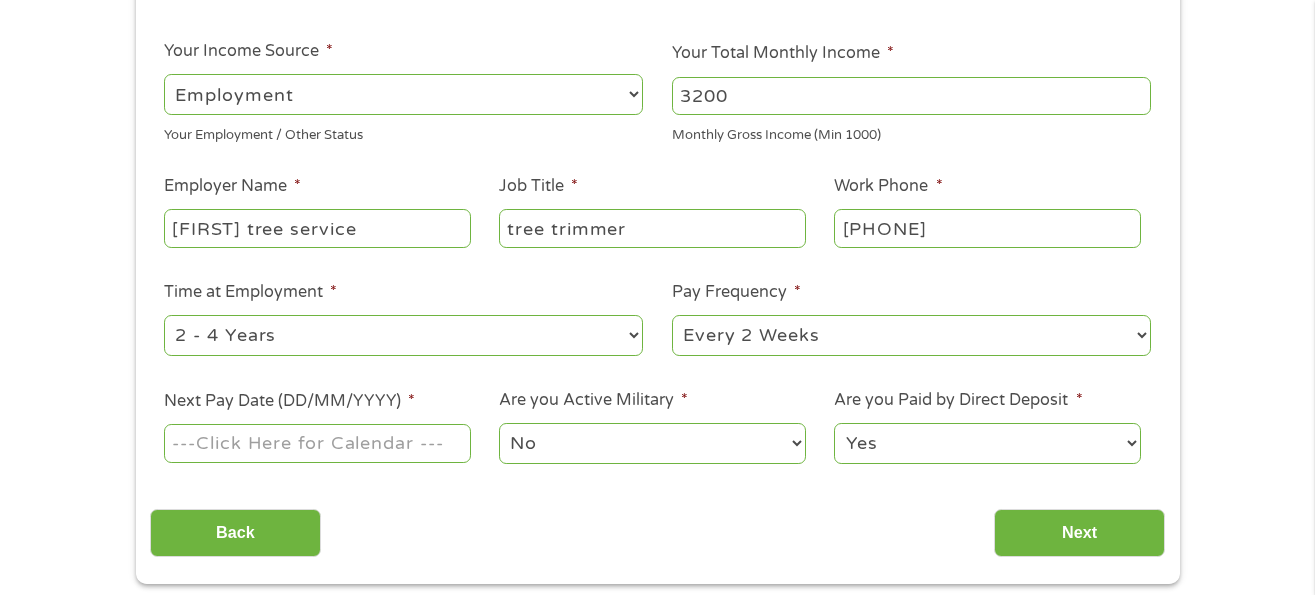 click on "Next Pay Date (DD/MM/YYYY) *" at bounding box center [289, 401] 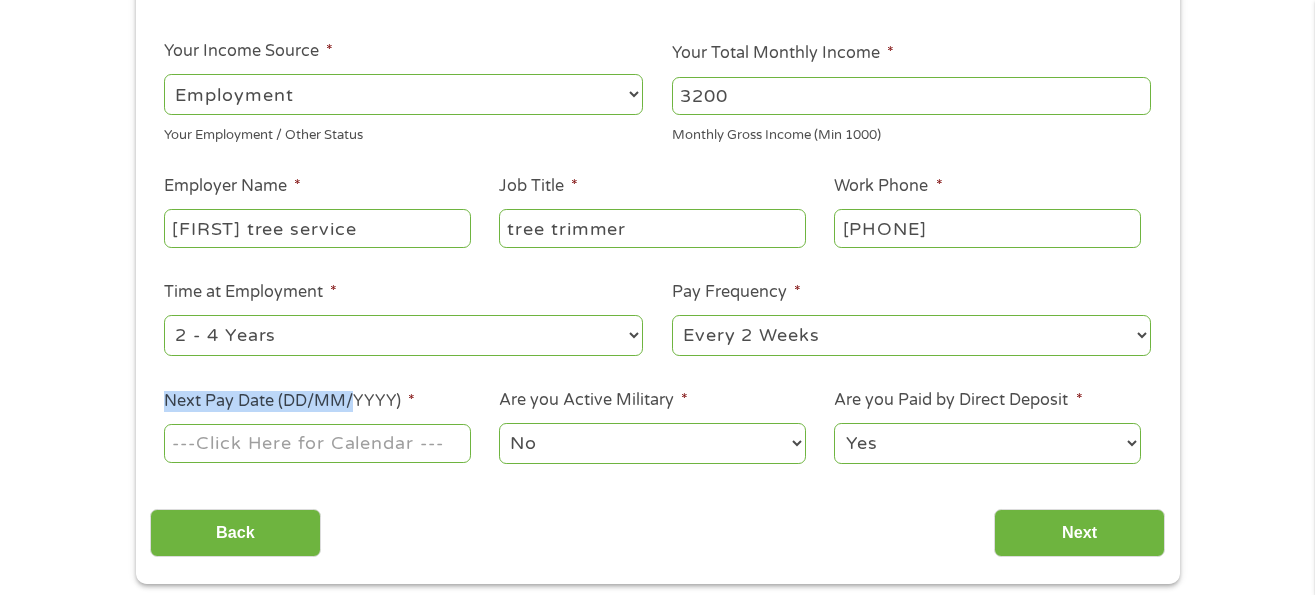 click on "Next Pay Date (DD/MM/YYYY) *" at bounding box center (289, 401) 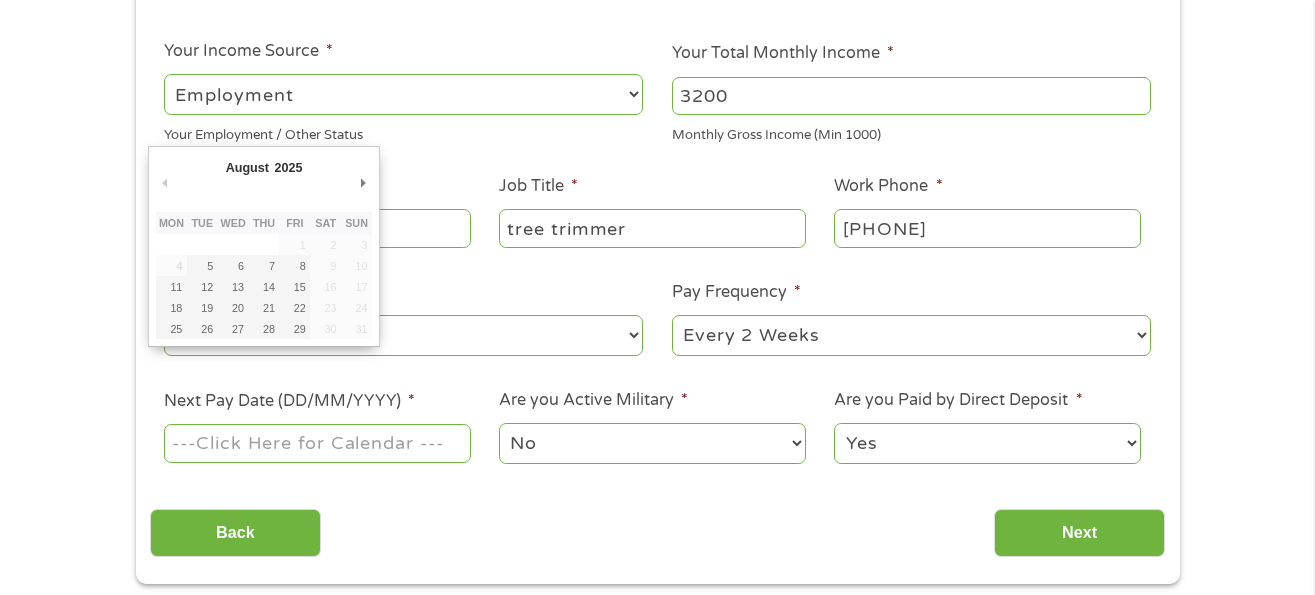 click on "Next Pay Date (DD/MM/YYYY) *" at bounding box center [317, 443] 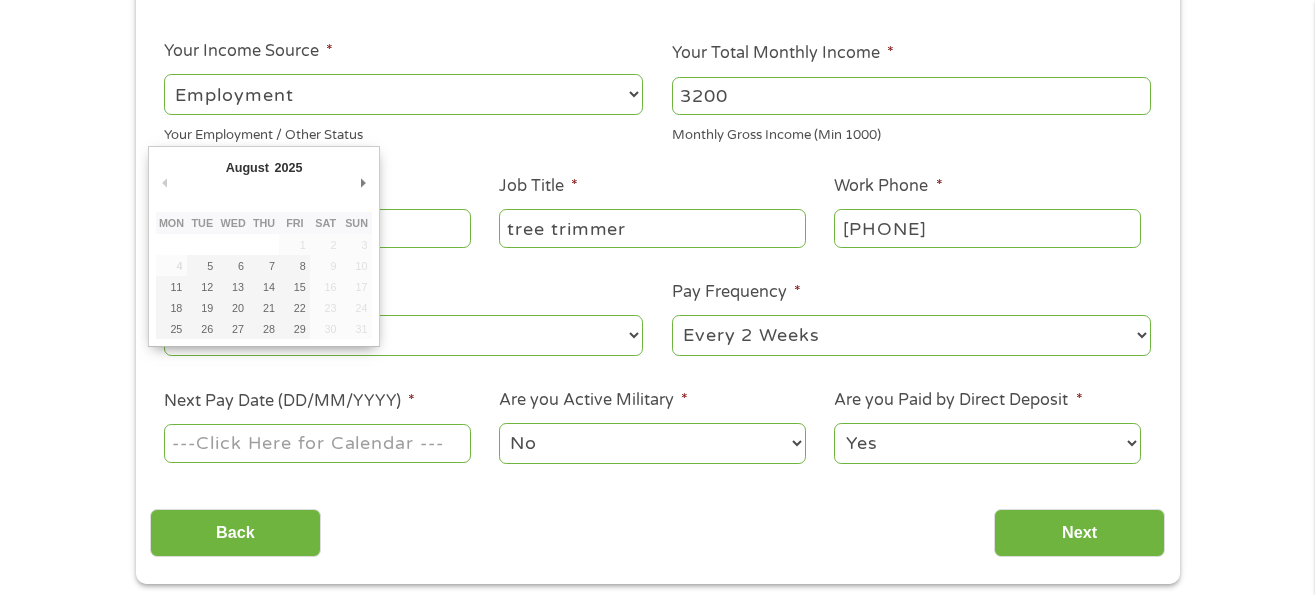 click on "January February March April May June July August September October November December" at bounding box center [288, 170] 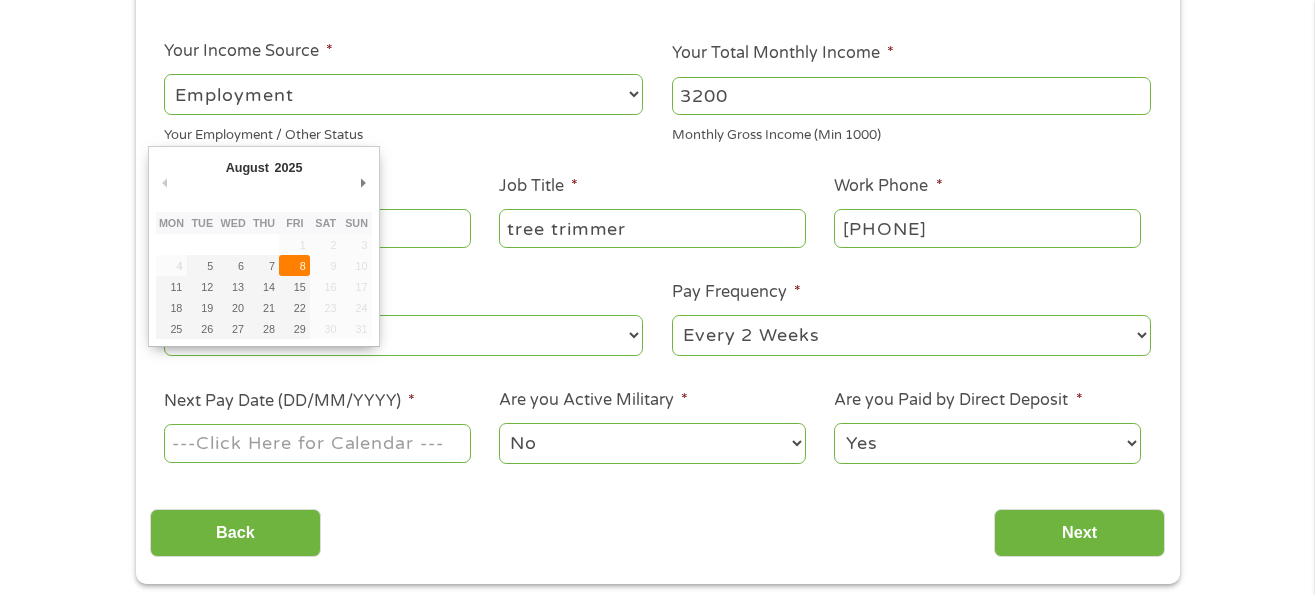 type on "08/08/2025" 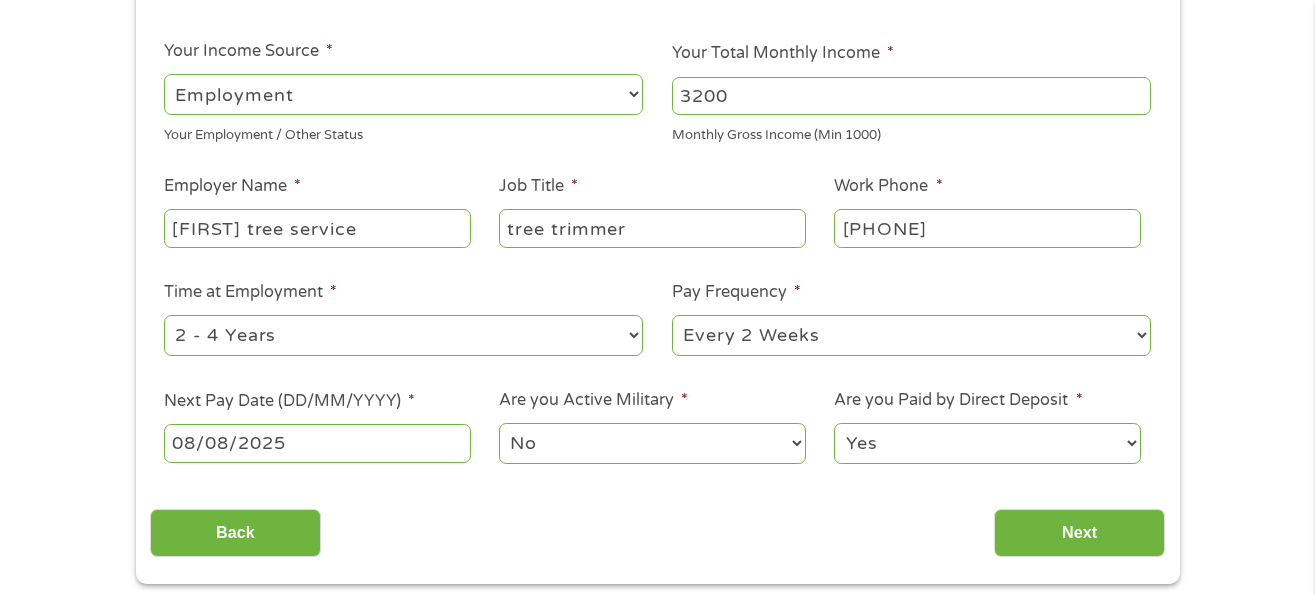click on "No Yes" at bounding box center (652, 443) 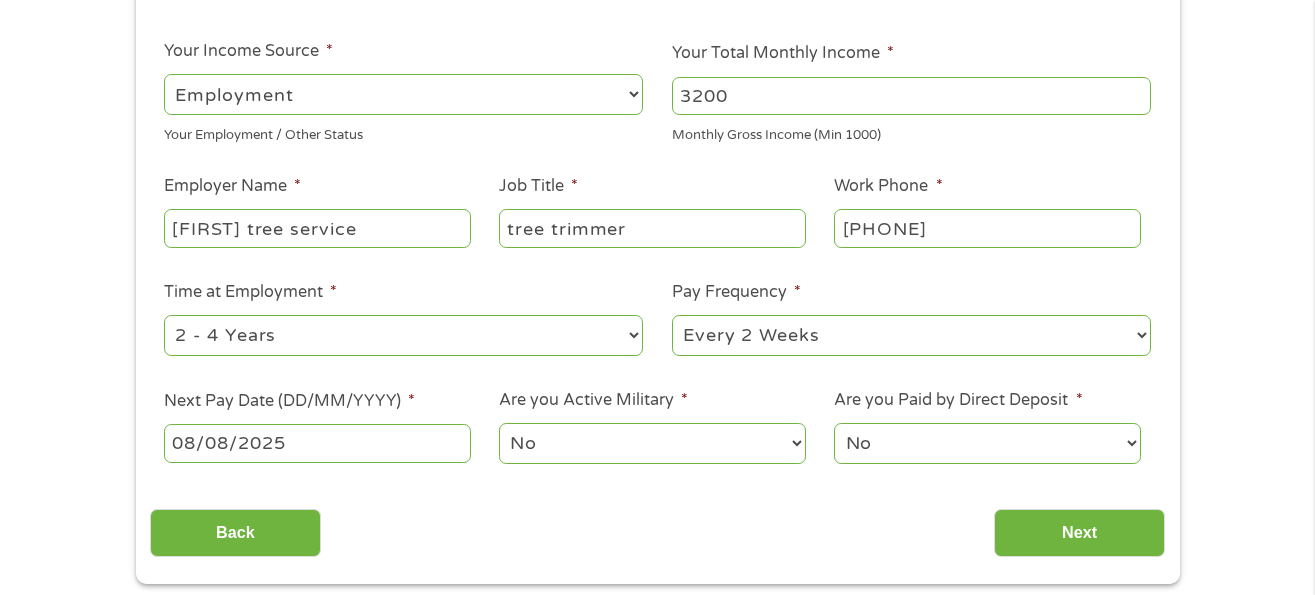 click on "Yes No" at bounding box center (987, 443) 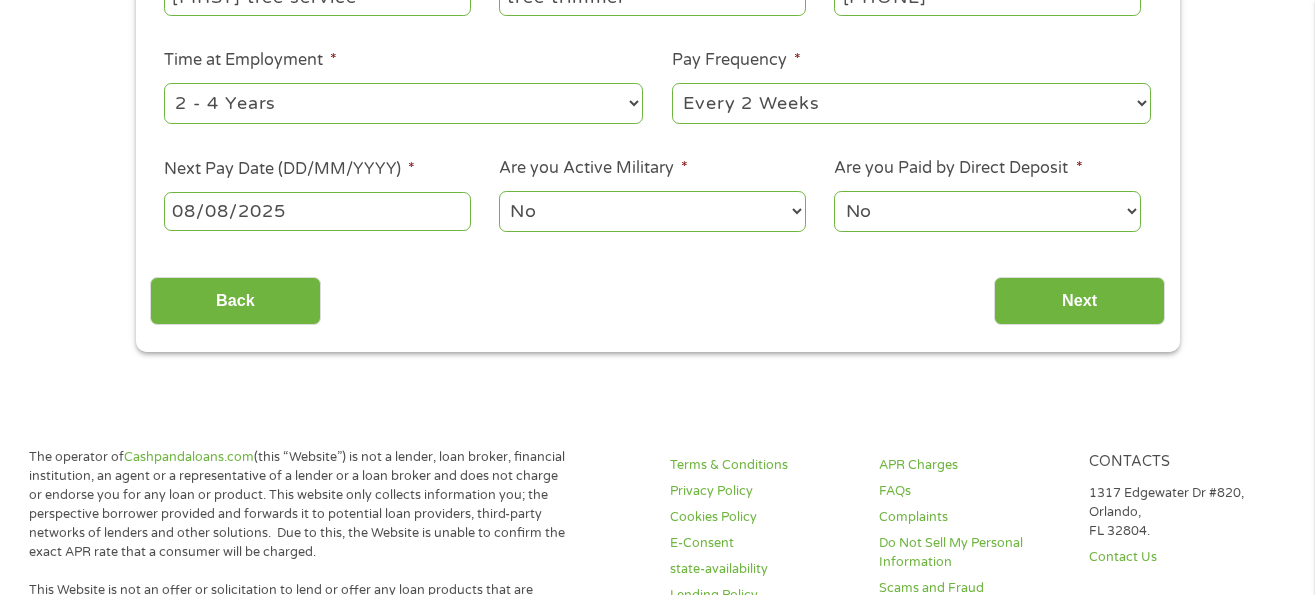 scroll, scrollTop: 600, scrollLeft: 0, axis: vertical 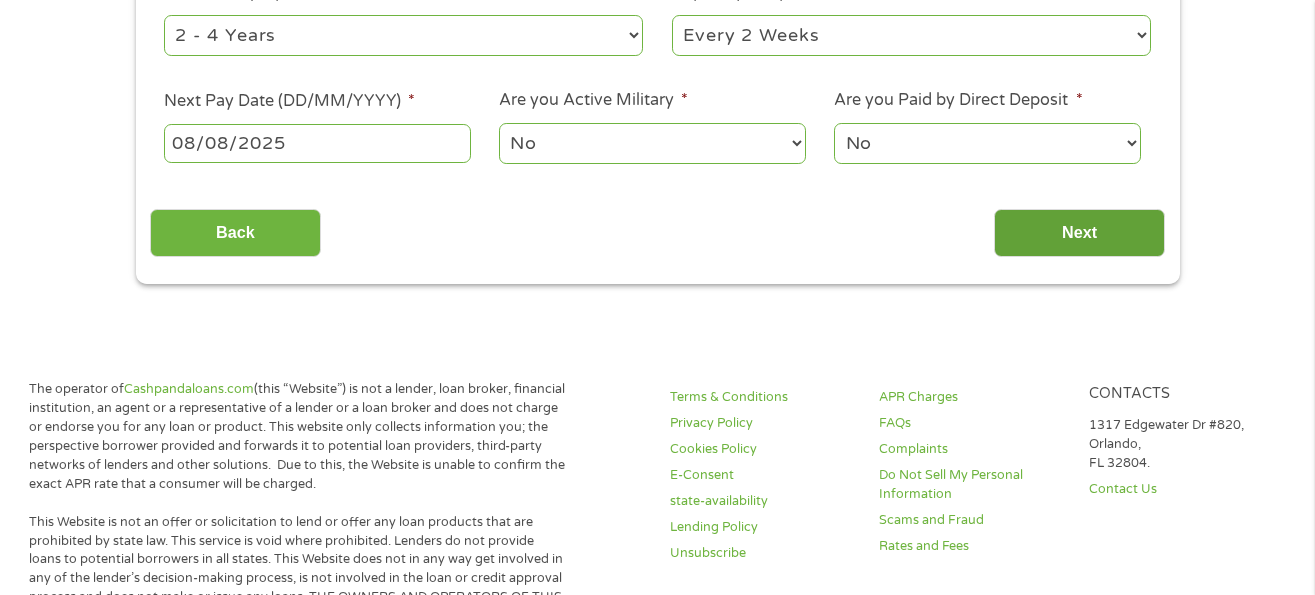 click on "Next" at bounding box center [1079, 233] 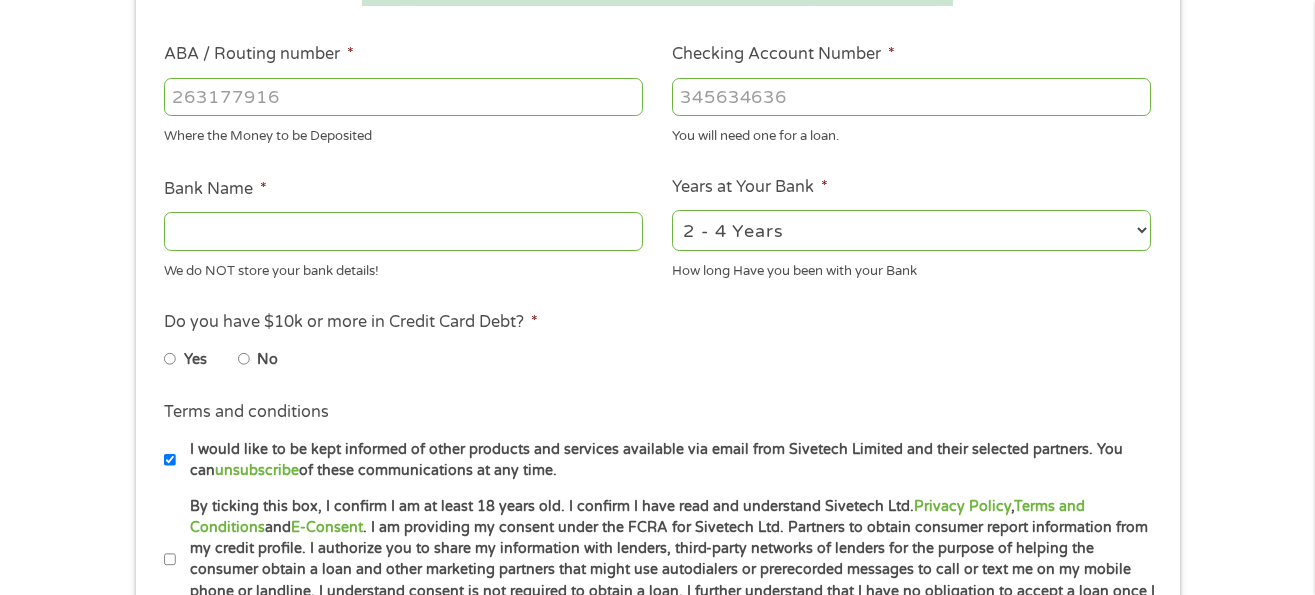 scroll, scrollTop: 8, scrollLeft: 8, axis: both 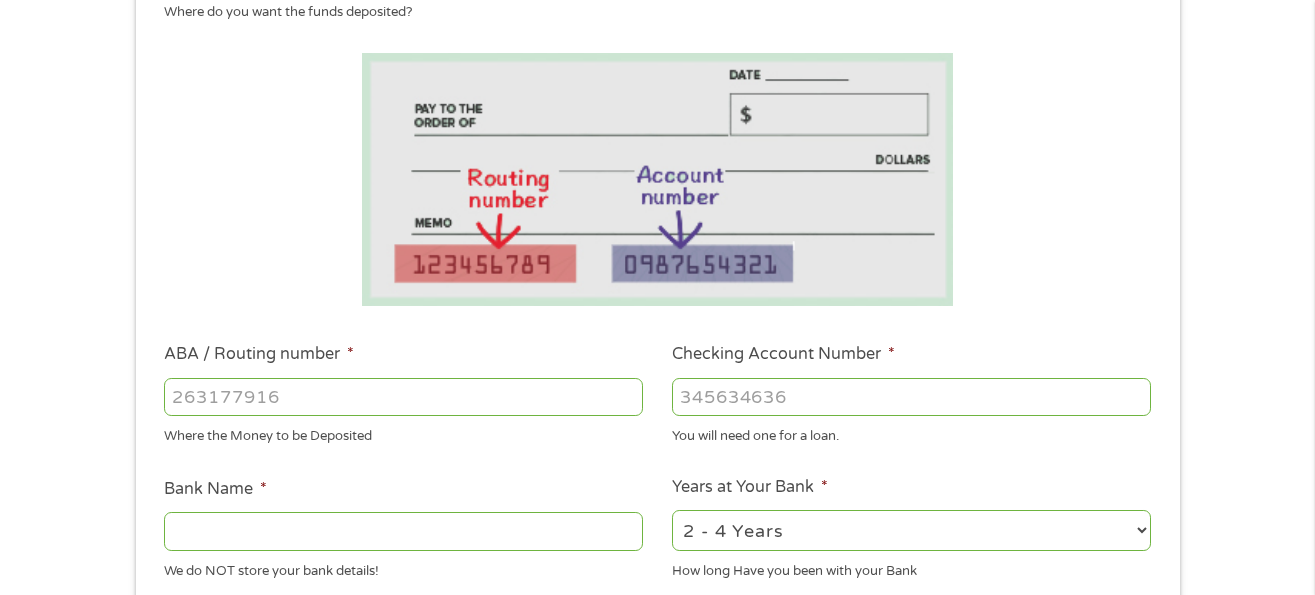 click on "ABA / Routing number *" at bounding box center [403, 397] 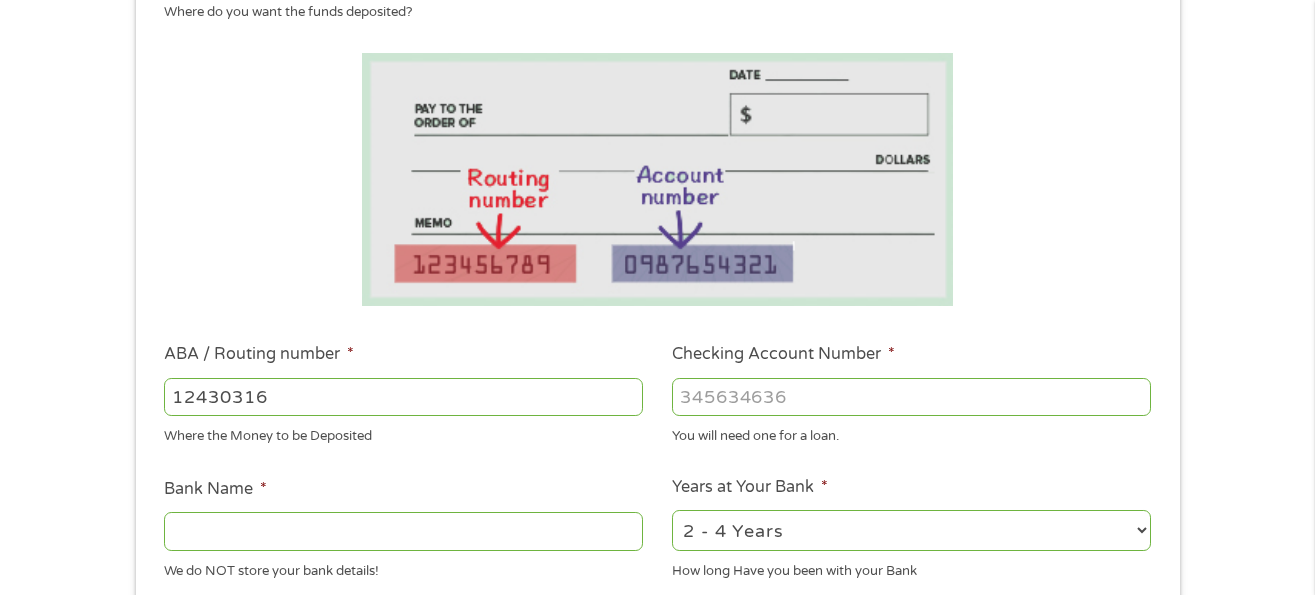 type on "124303162" 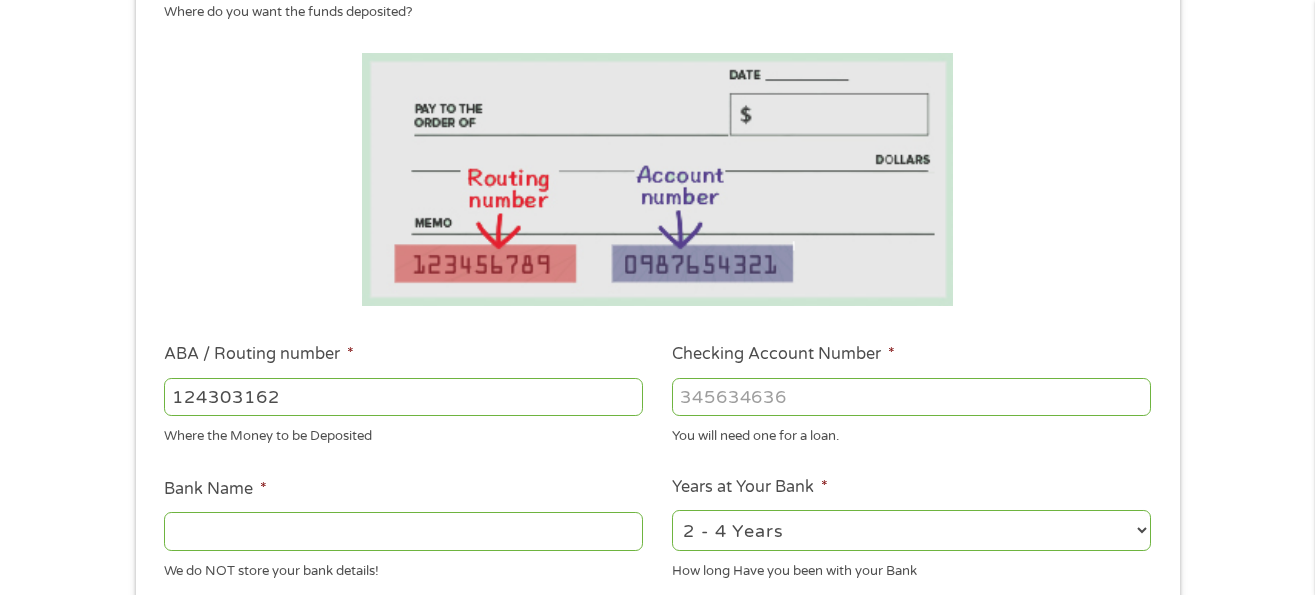 type on "GOBANK A DIVISION OF GREEN DOT BANK" 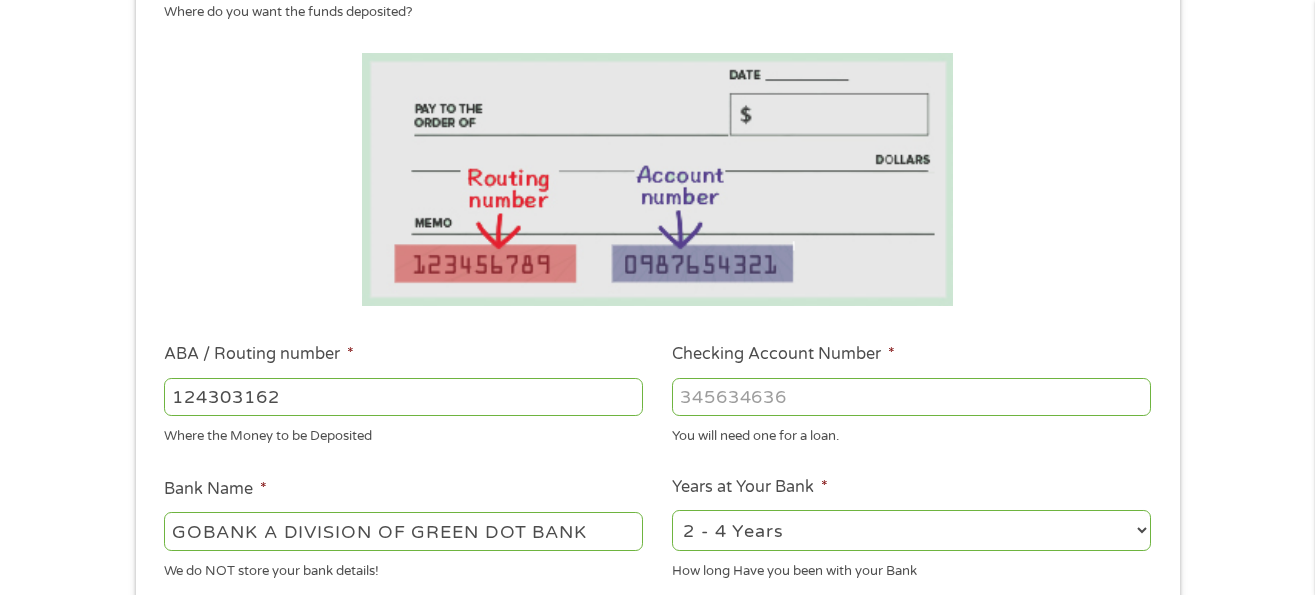 type on "124303162" 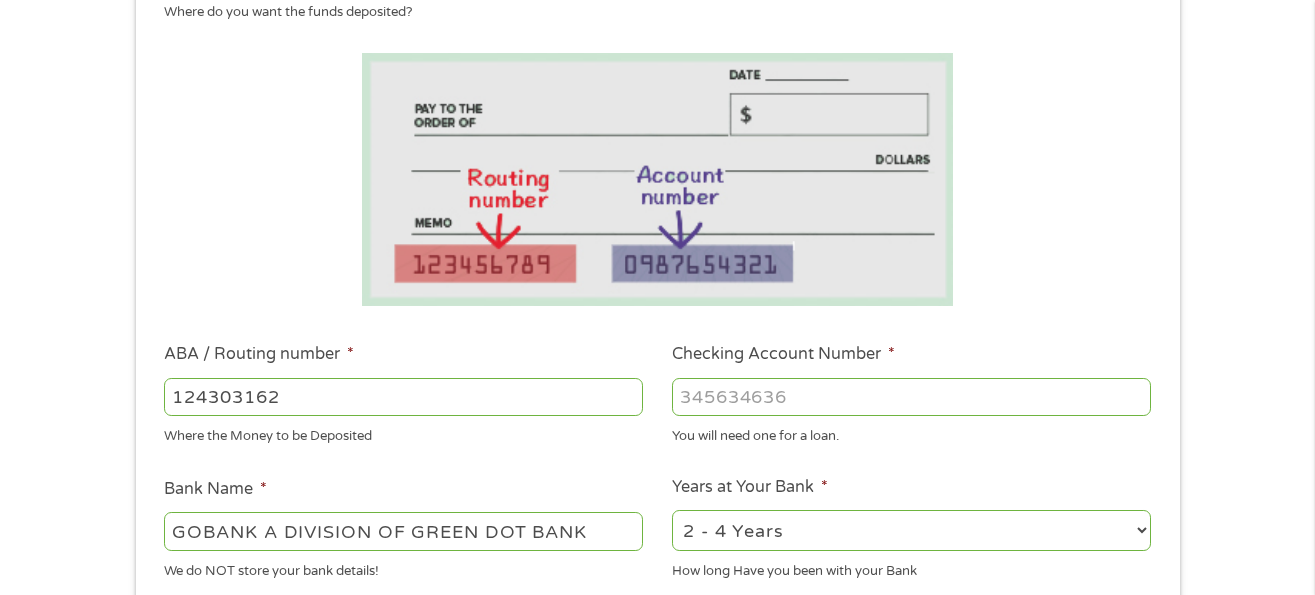 click on "Checking Account Number *" at bounding box center [911, 397] 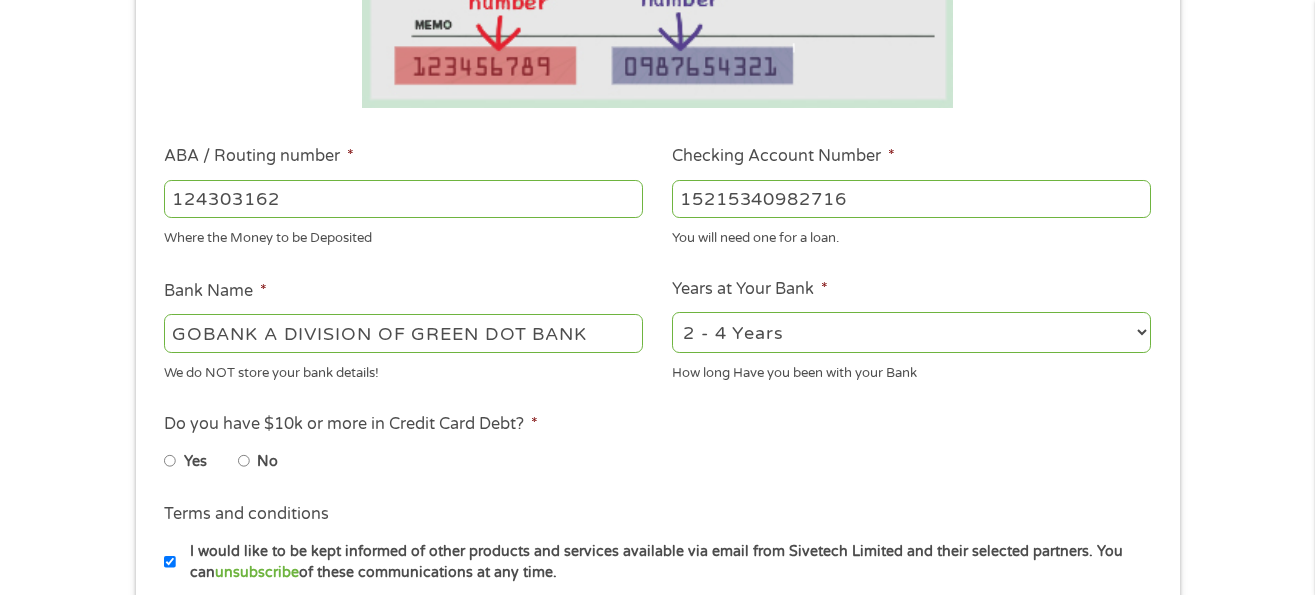 scroll, scrollTop: 500, scrollLeft: 0, axis: vertical 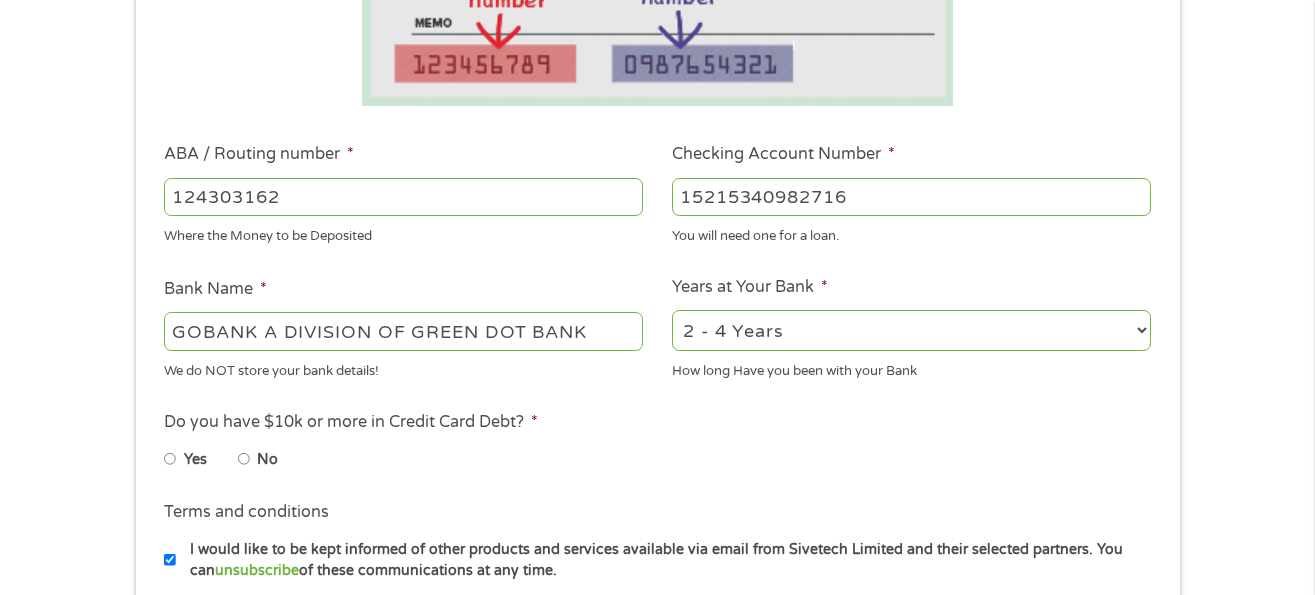 type on "15215340982716" 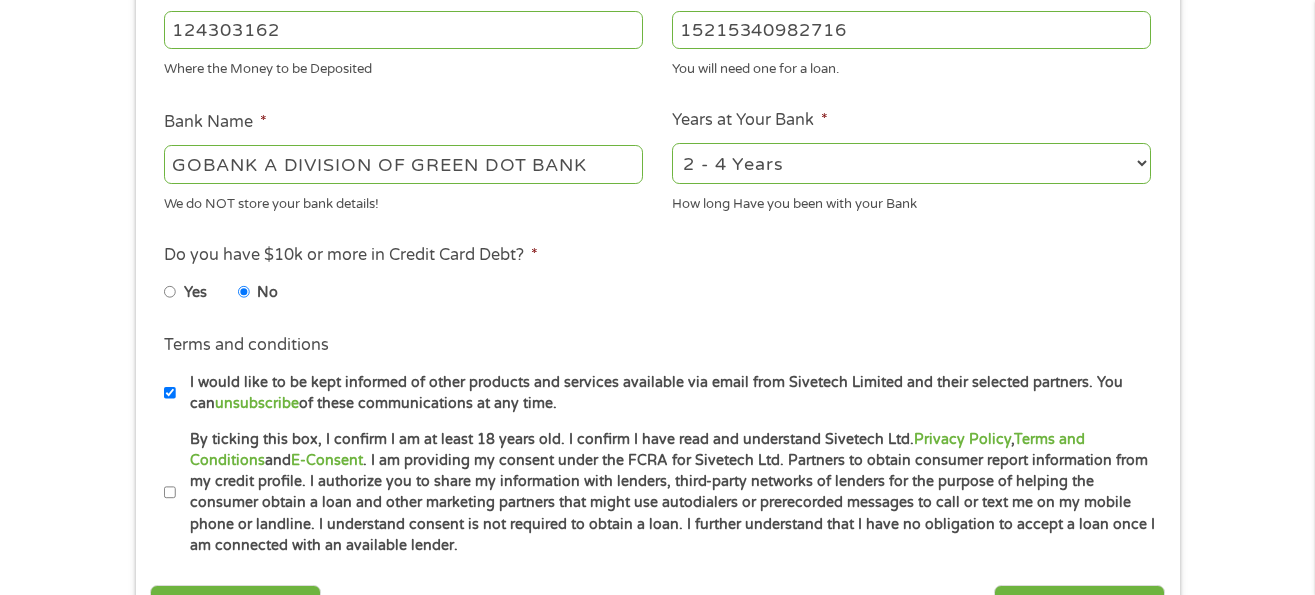 scroll, scrollTop: 700, scrollLeft: 0, axis: vertical 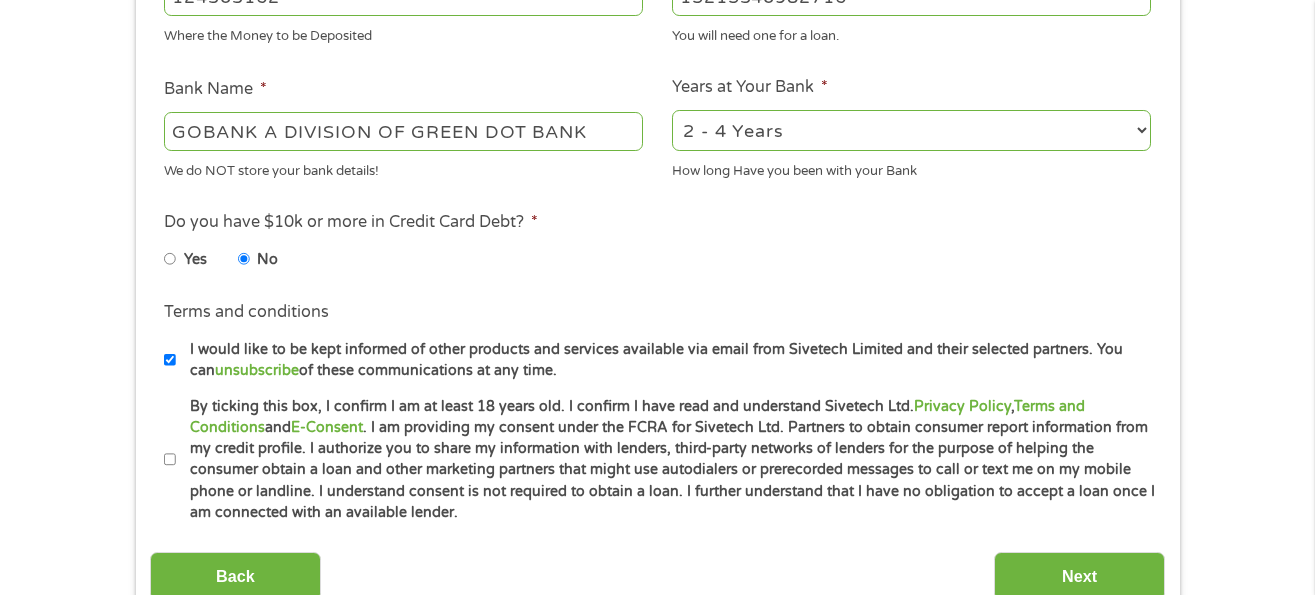 click on "By ticking this box, I confirm I am at least 18 years old. I confirm I have read and understand Sivetech Ltd.  Privacy Policy ,  Terms and Conditions  and  E-Consent . I am providing my consent under the FCRA for Sivetech Ltd. Partners to obtain consumer report information from my credit profile. I authorize you to share my information with lenders, third-party networks of lenders for the purpose of helping the consumer obtain a loan and other marketing partners that might use autodialers or prerecorded messages to call or text me on my mobile phone or landline. I understand consent is not required to obtain a loan. I further understand that I have no obligation to accept a loan once I am connected with an available lender." at bounding box center (666, 460) 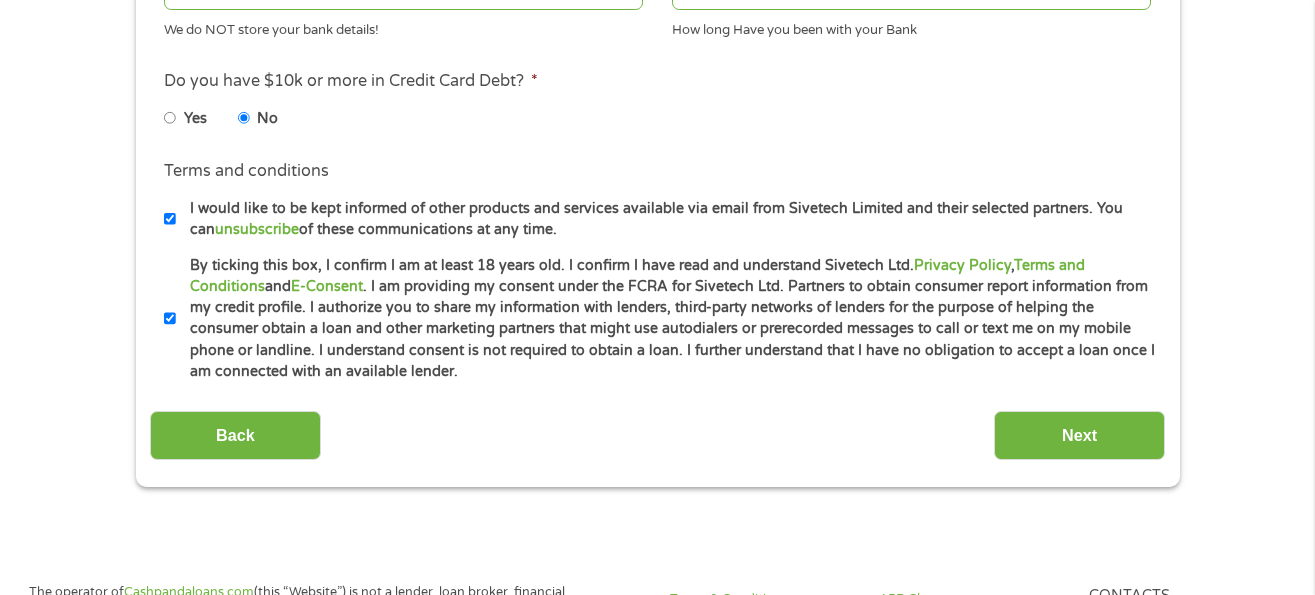 scroll, scrollTop: 900, scrollLeft: 0, axis: vertical 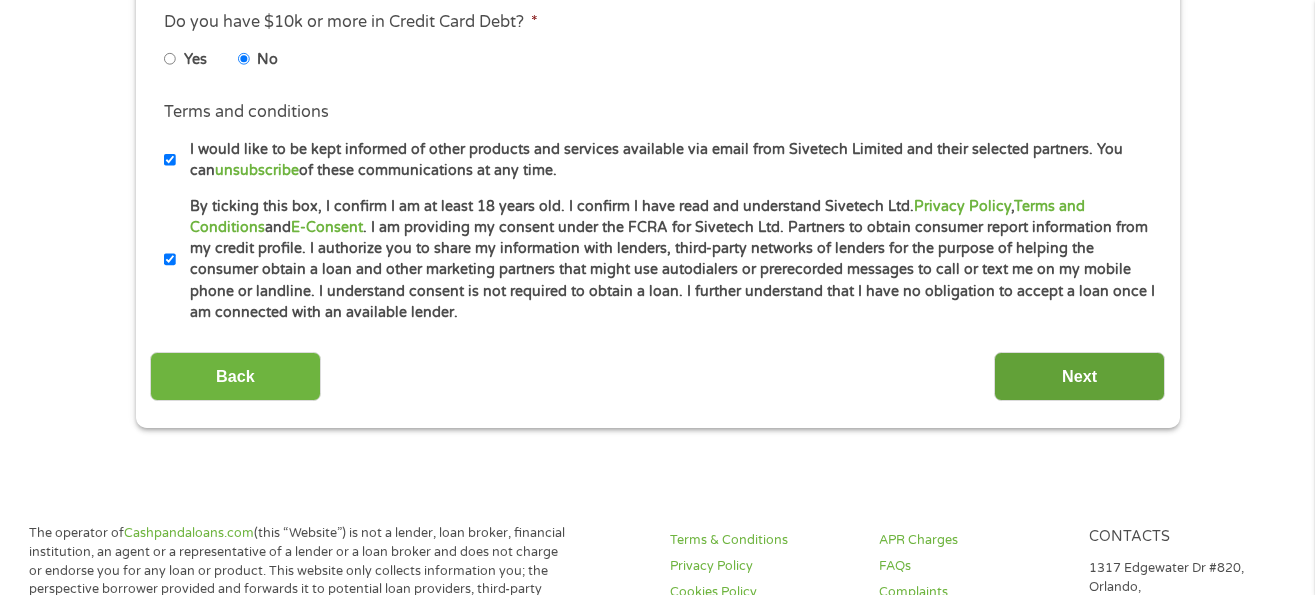 click on "Next" at bounding box center [1079, 376] 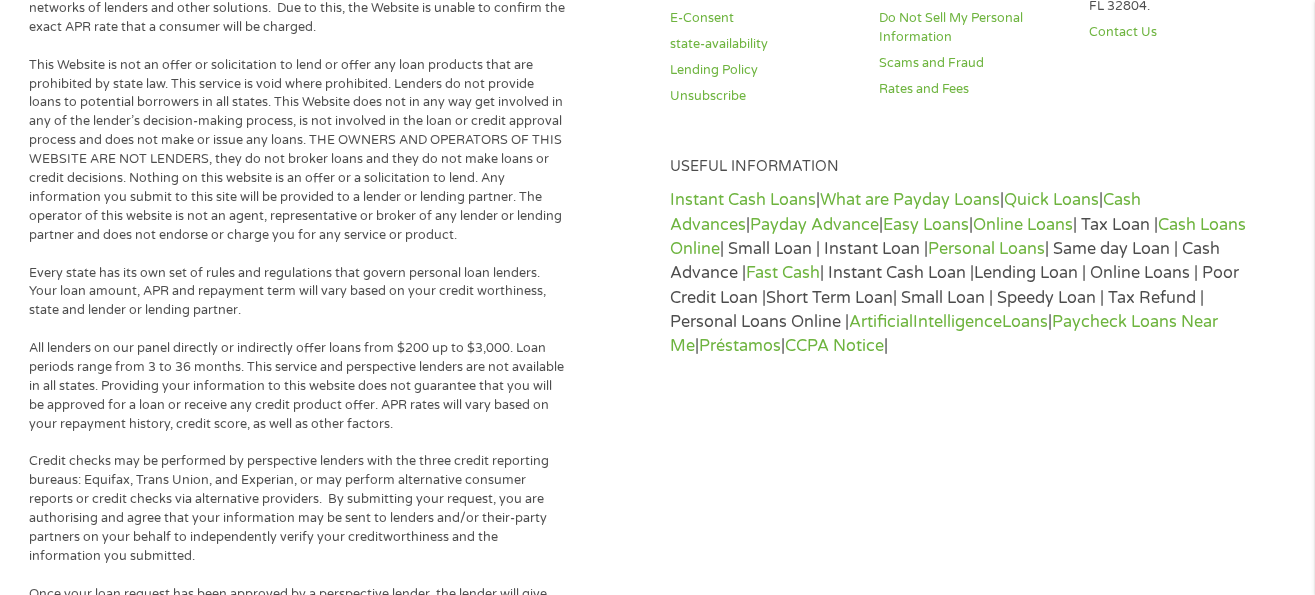 scroll, scrollTop: 8, scrollLeft: 8, axis: both 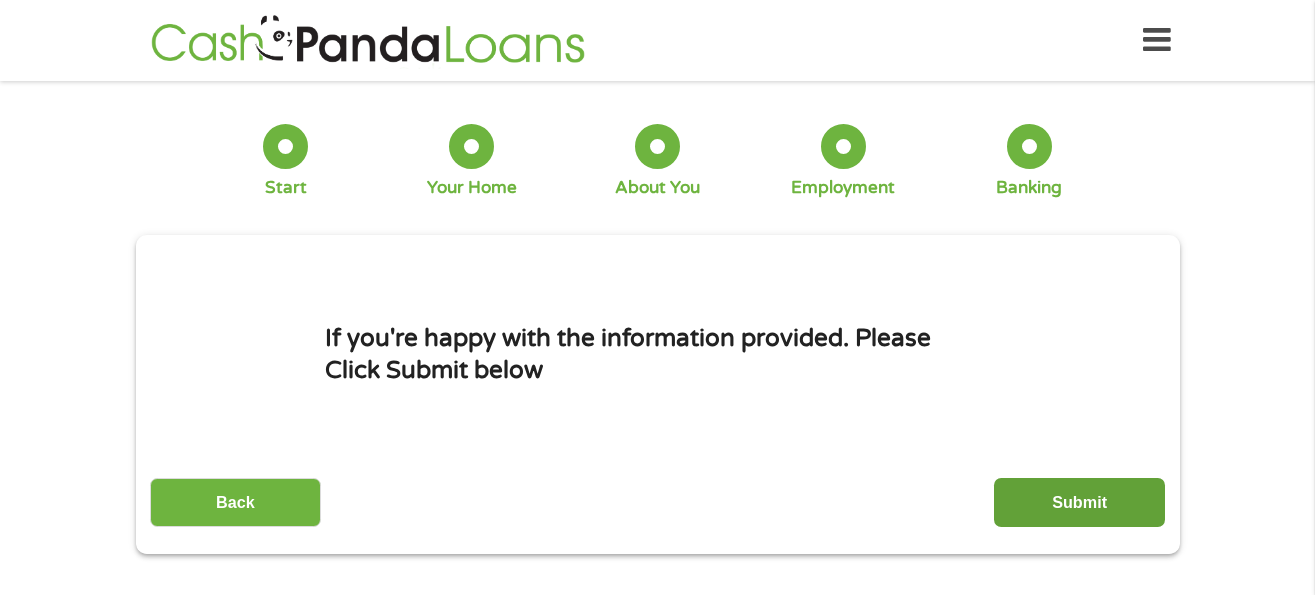 click on "Submit" at bounding box center [1079, 502] 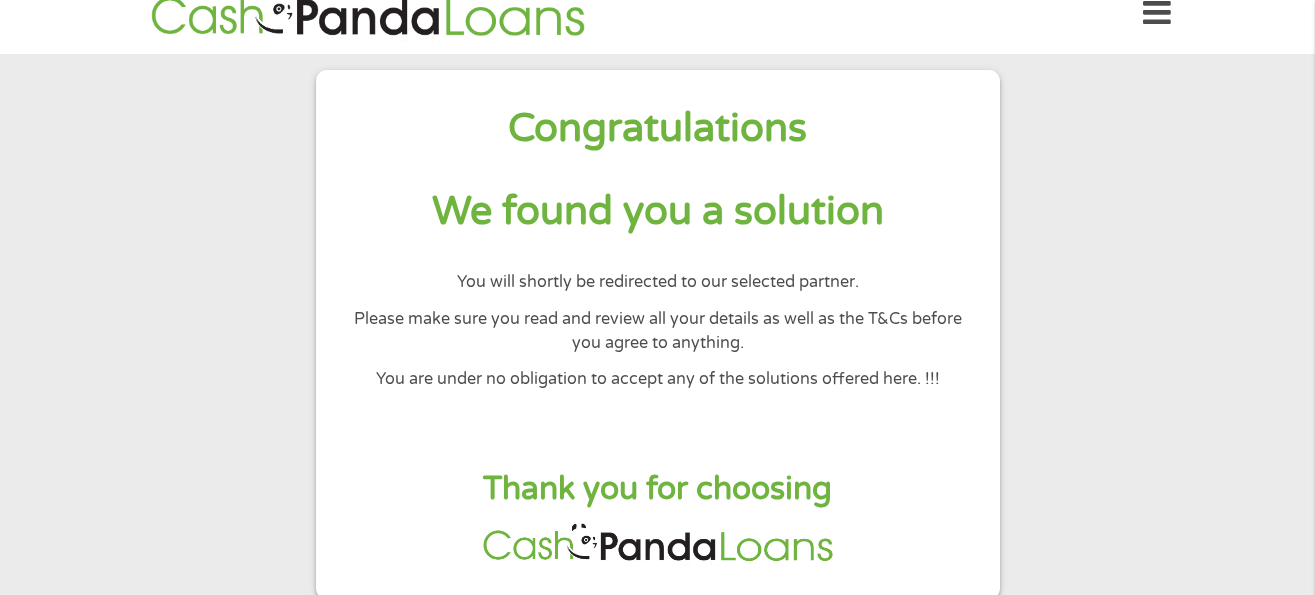 scroll, scrollTop: 0, scrollLeft: 0, axis: both 